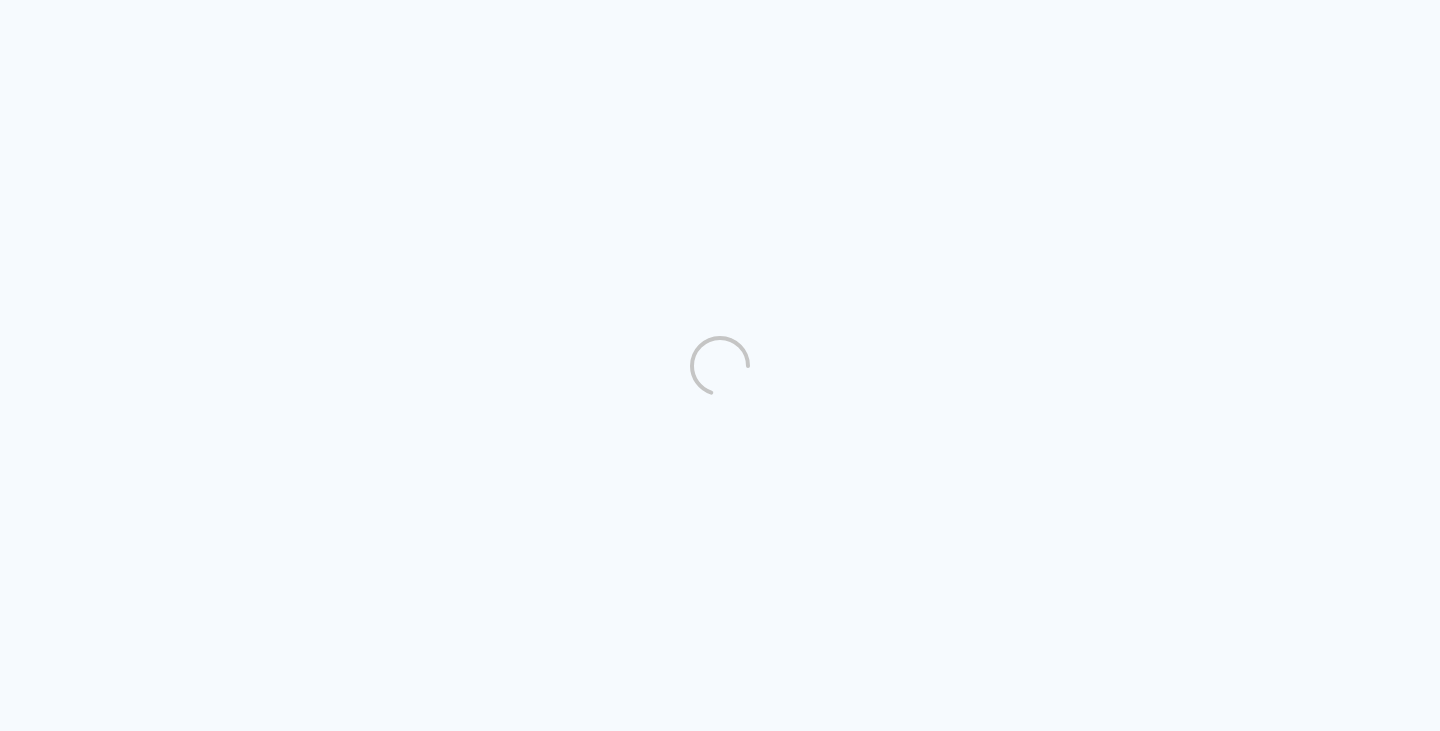scroll, scrollTop: 0, scrollLeft: 0, axis: both 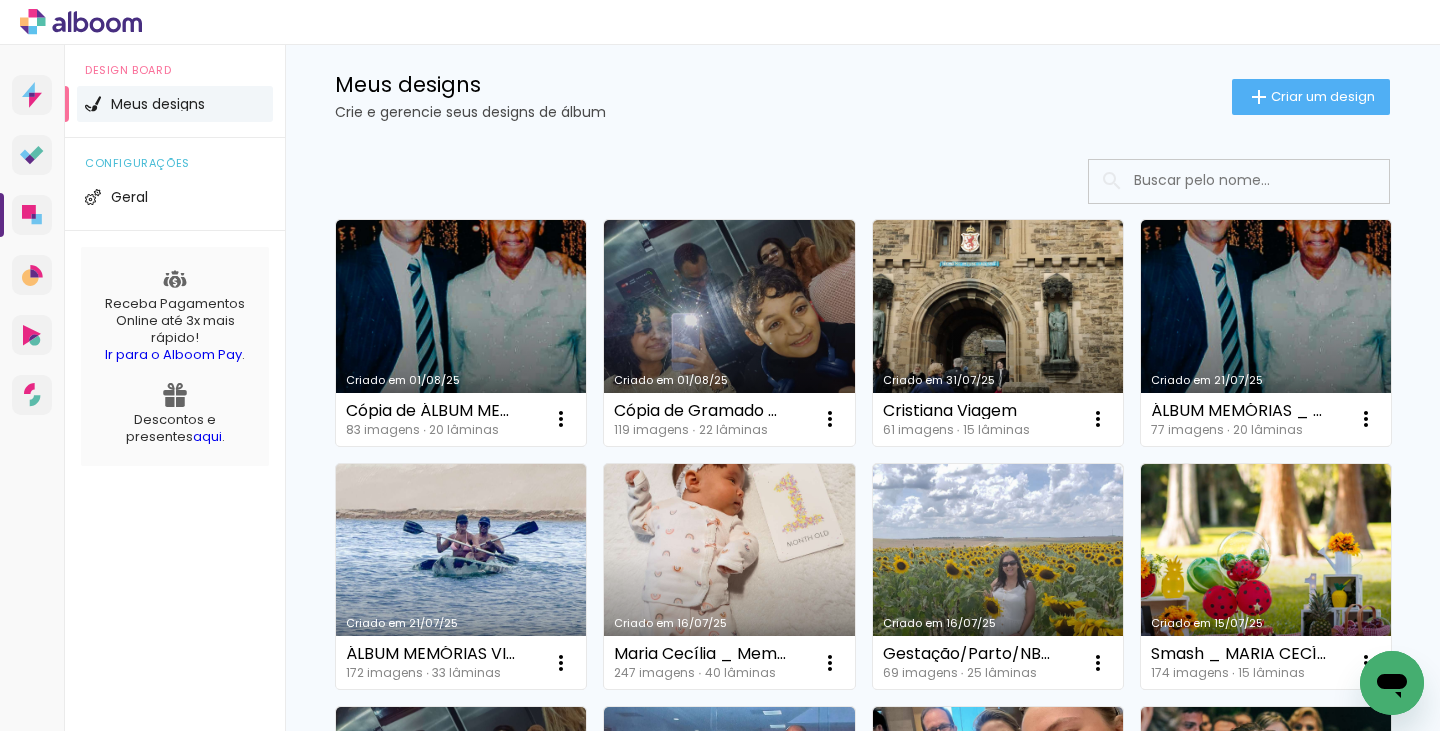 click on "Criado em 31/07/25" at bounding box center [998, 333] 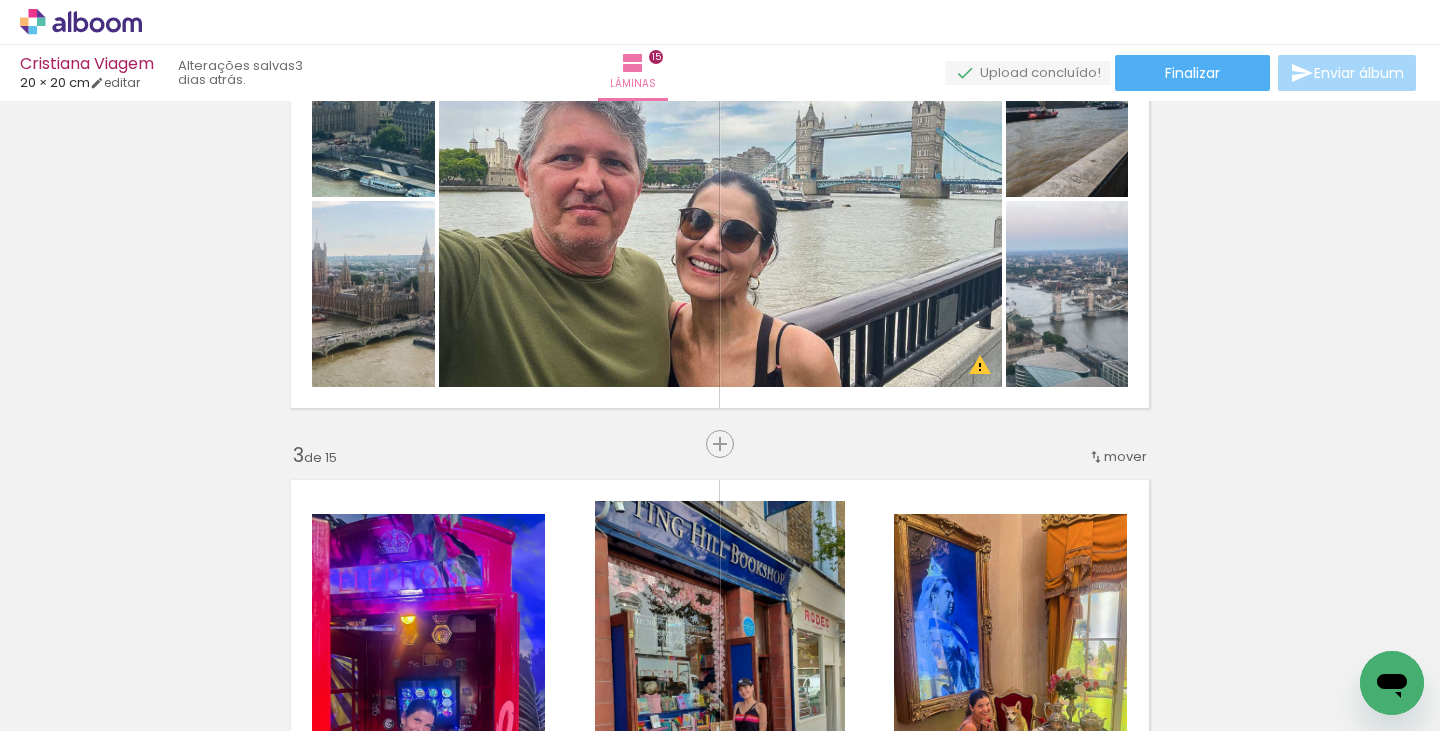 scroll, scrollTop: 548, scrollLeft: 0, axis: vertical 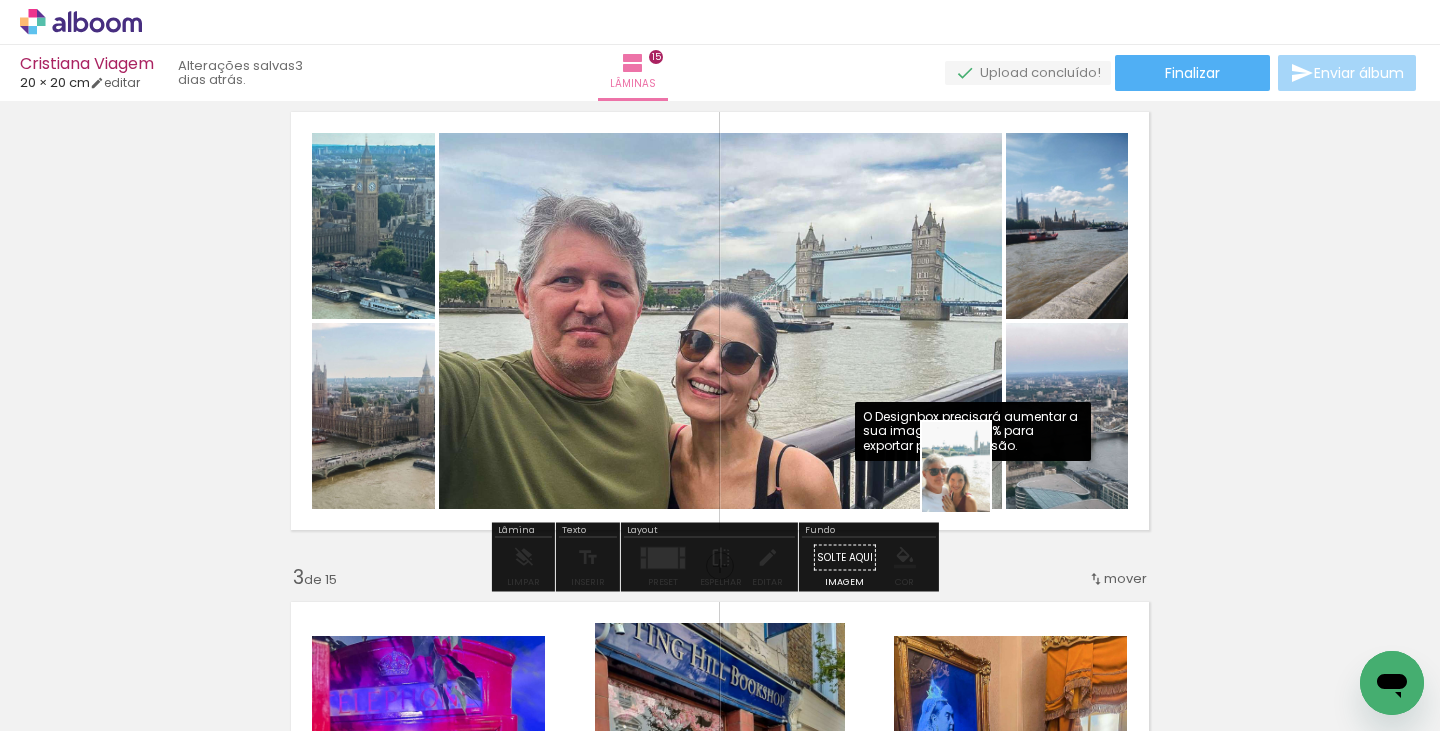 drag, startPoint x: 1035, startPoint y: 688, endPoint x: 982, endPoint y: 482, distance: 212.70872 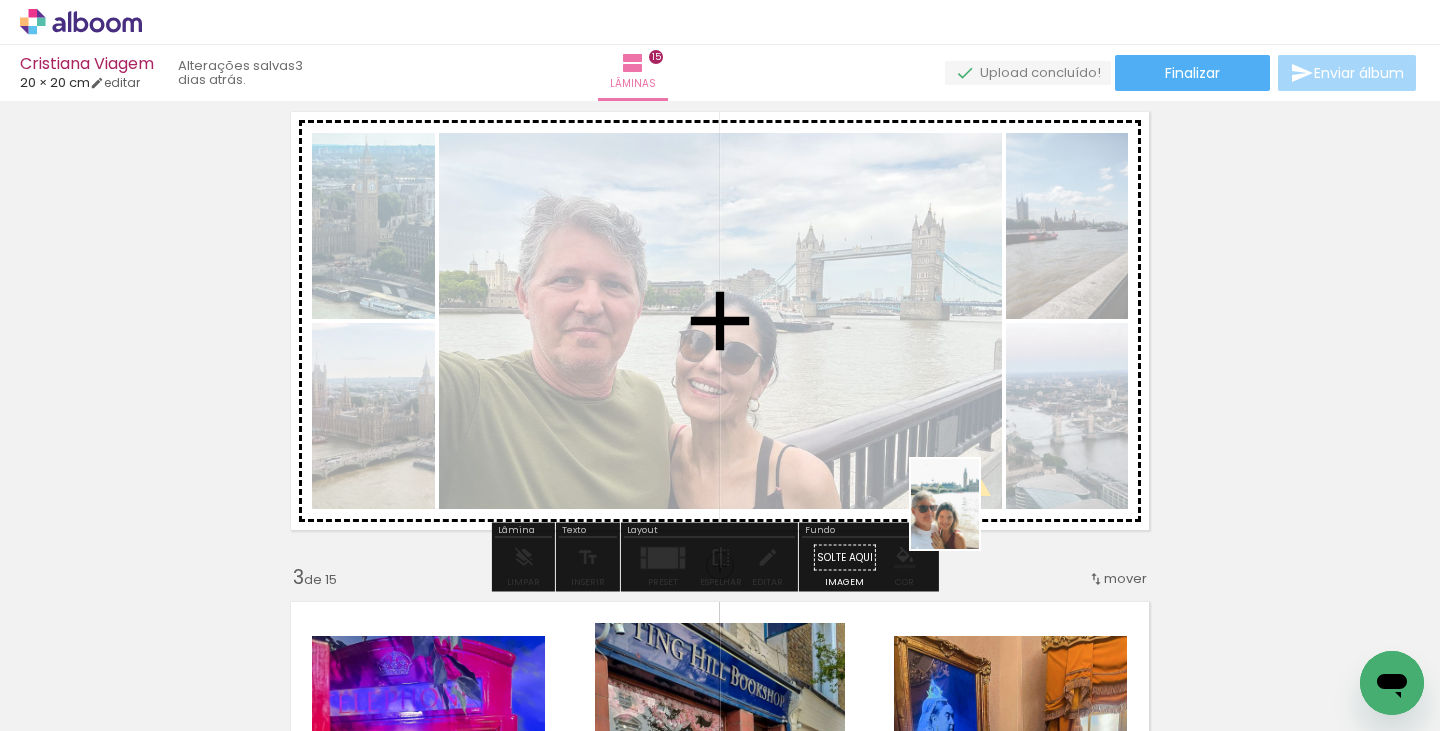 drag, startPoint x: 1024, startPoint y: 570, endPoint x: 971, endPoint y: 519, distance: 73.552704 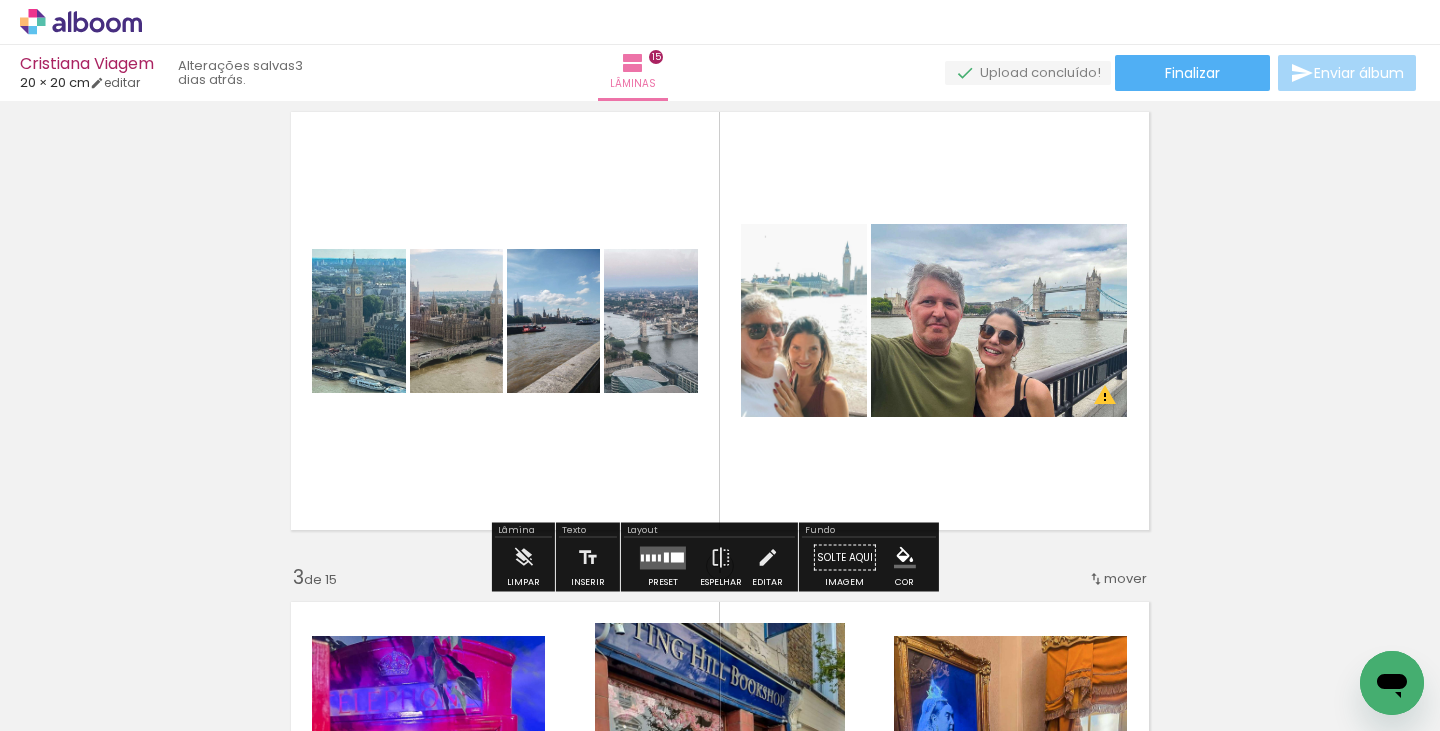 click at bounding box center (663, 557) 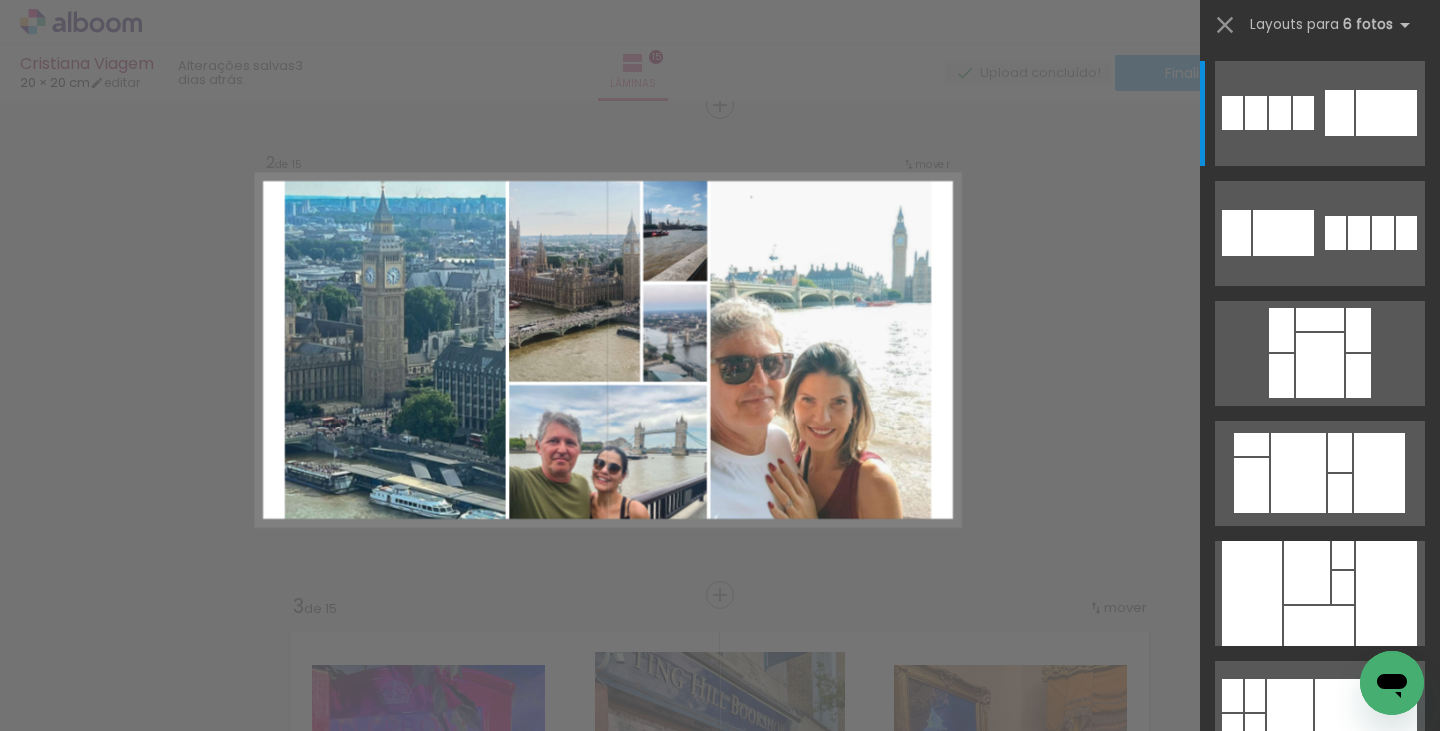 scroll, scrollTop: 515, scrollLeft: 0, axis: vertical 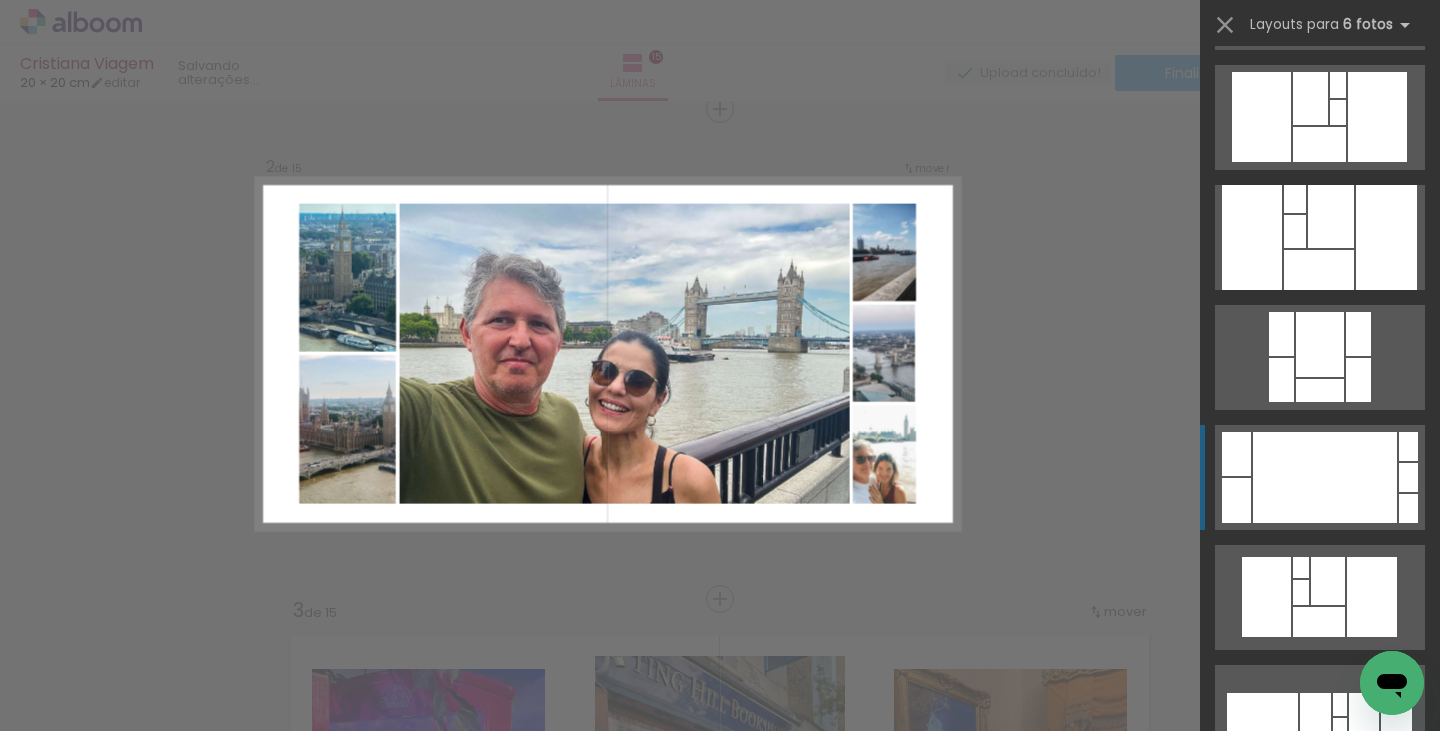 click at bounding box center (1315, 717) 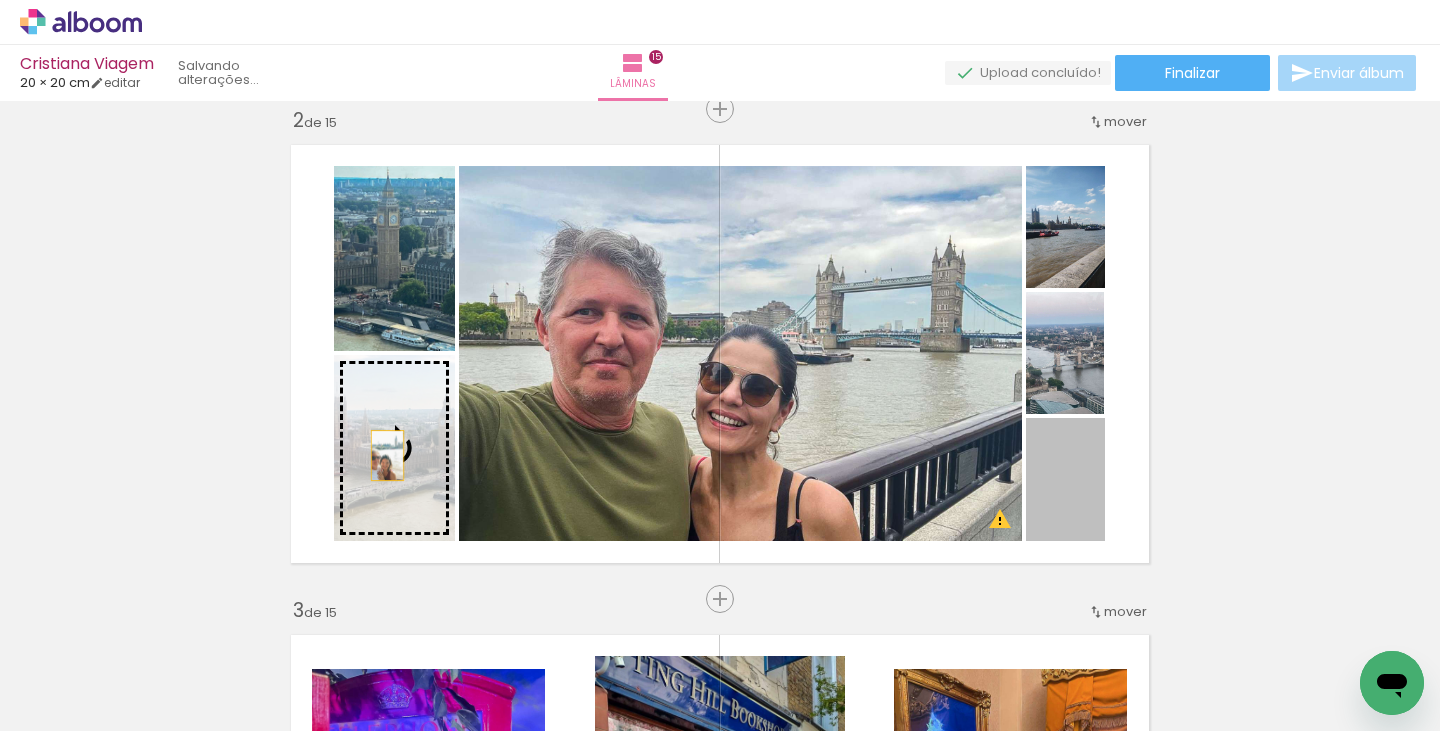 drag, startPoint x: 1071, startPoint y: 506, endPoint x: 380, endPoint y: 455, distance: 692.8795 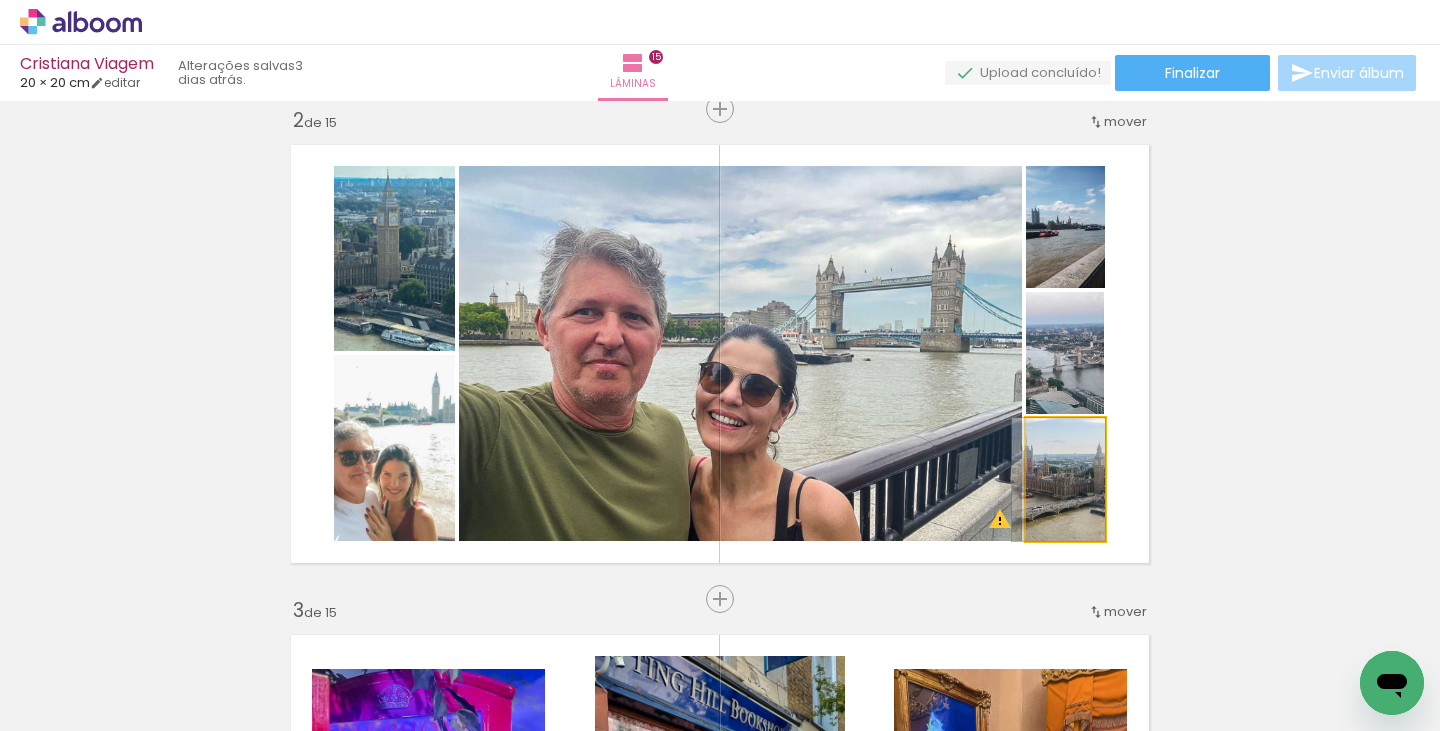 drag, startPoint x: 1049, startPoint y: 492, endPoint x: 1031, endPoint y: 494, distance: 18.110771 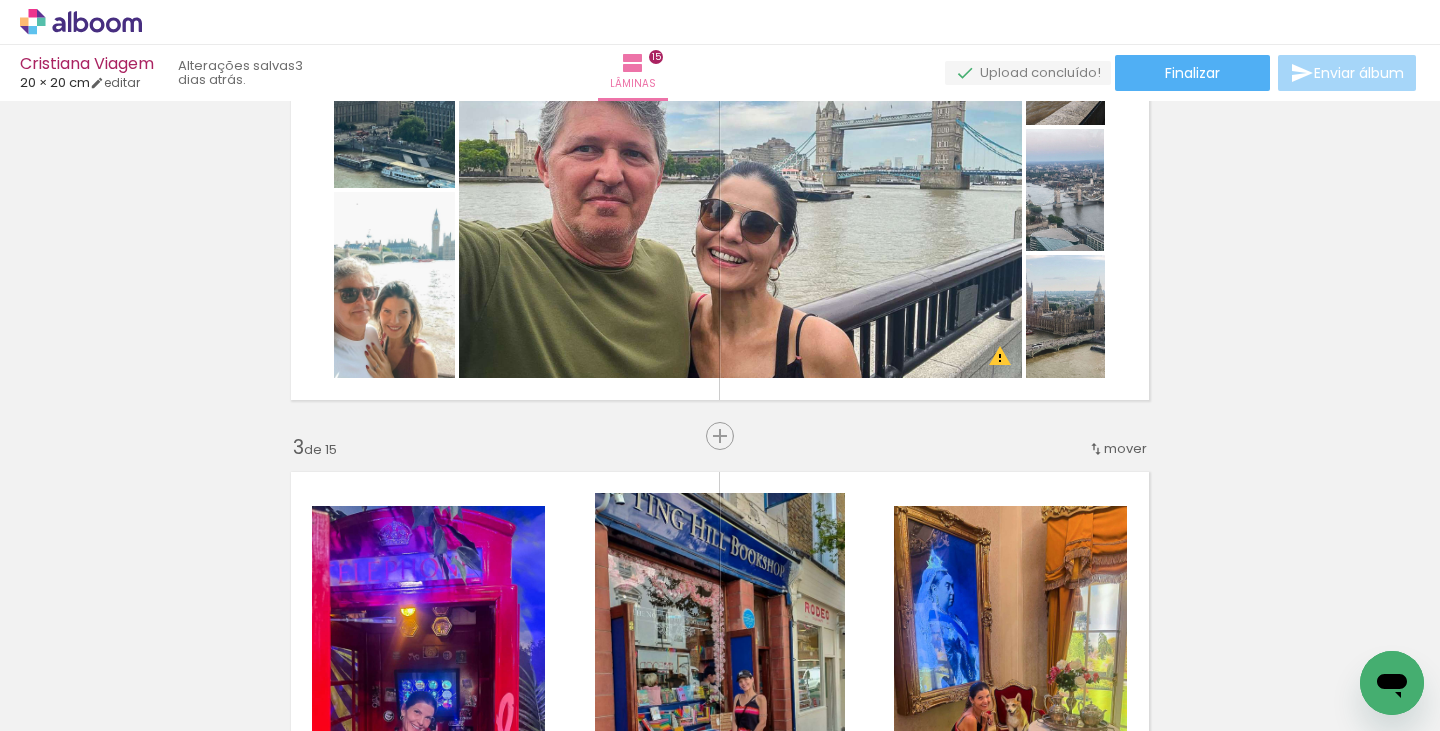 scroll, scrollTop: 637, scrollLeft: 0, axis: vertical 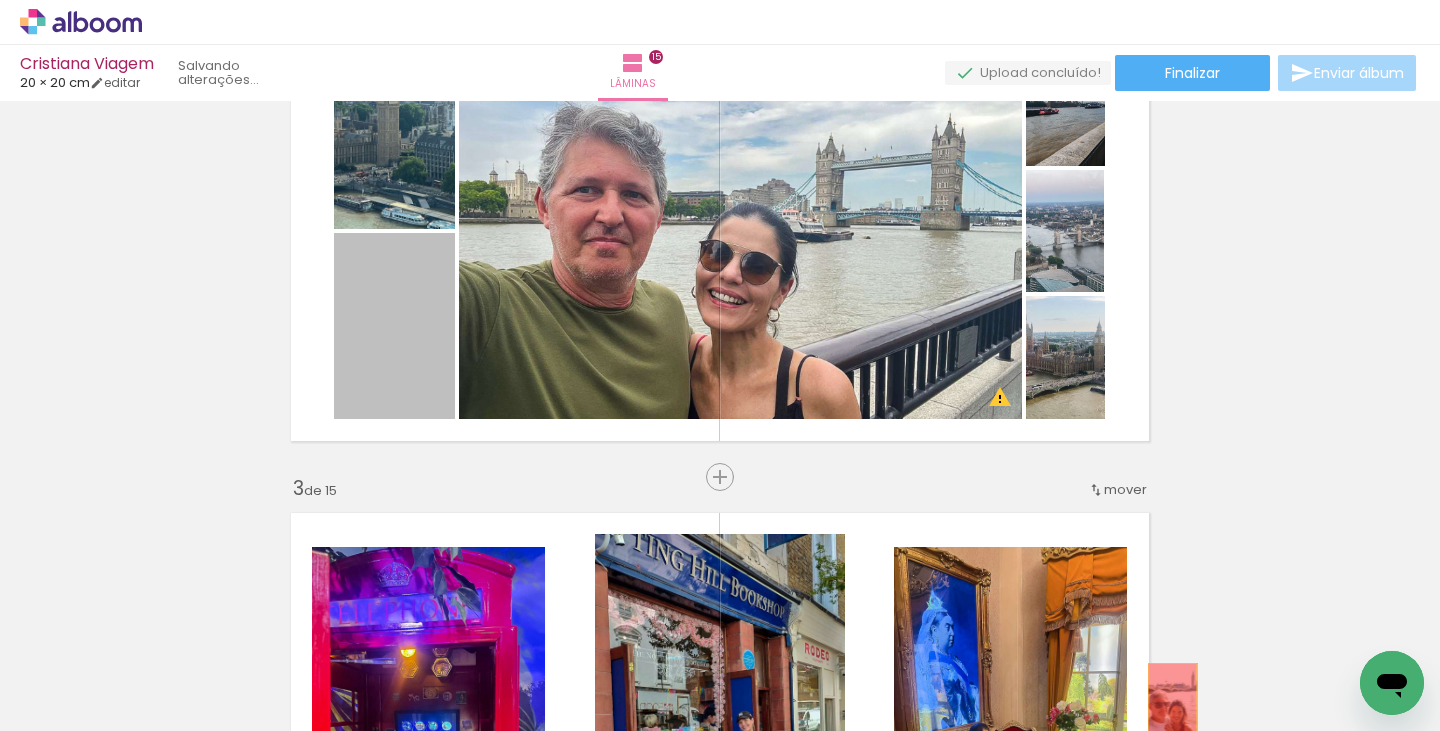 drag, startPoint x: 410, startPoint y: 350, endPoint x: 1165, endPoint y: 701, distance: 832.6019 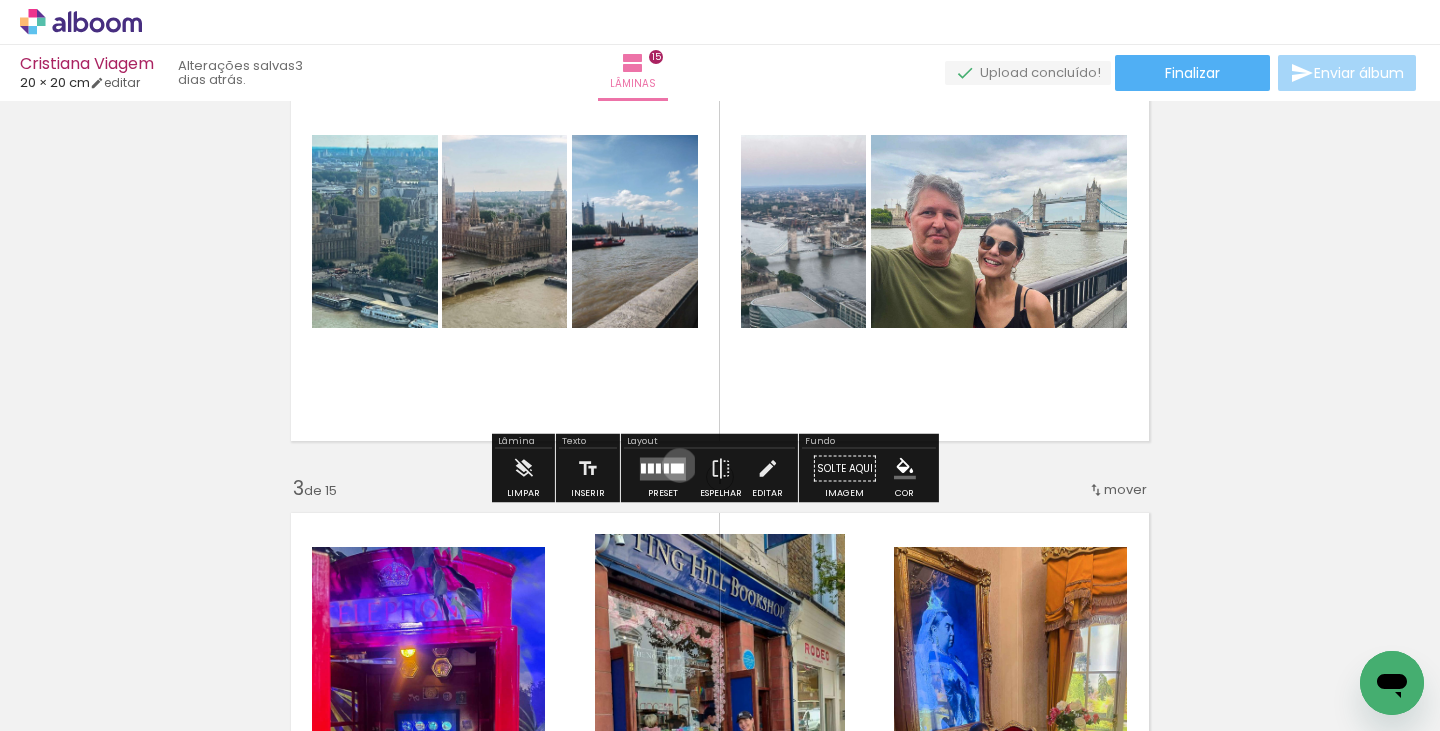 drag, startPoint x: 675, startPoint y: 465, endPoint x: 1433, endPoint y: 473, distance: 758.04224 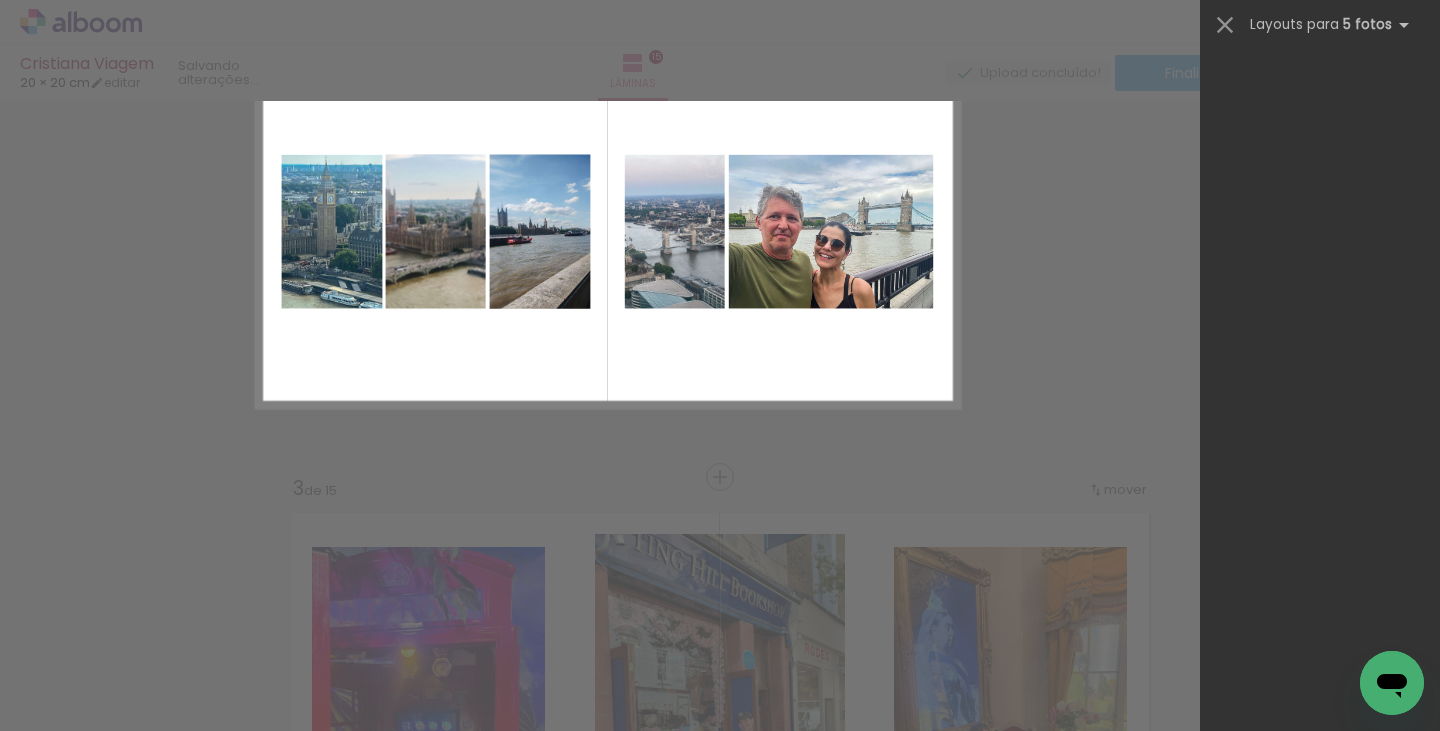 scroll, scrollTop: 0, scrollLeft: 0, axis: both 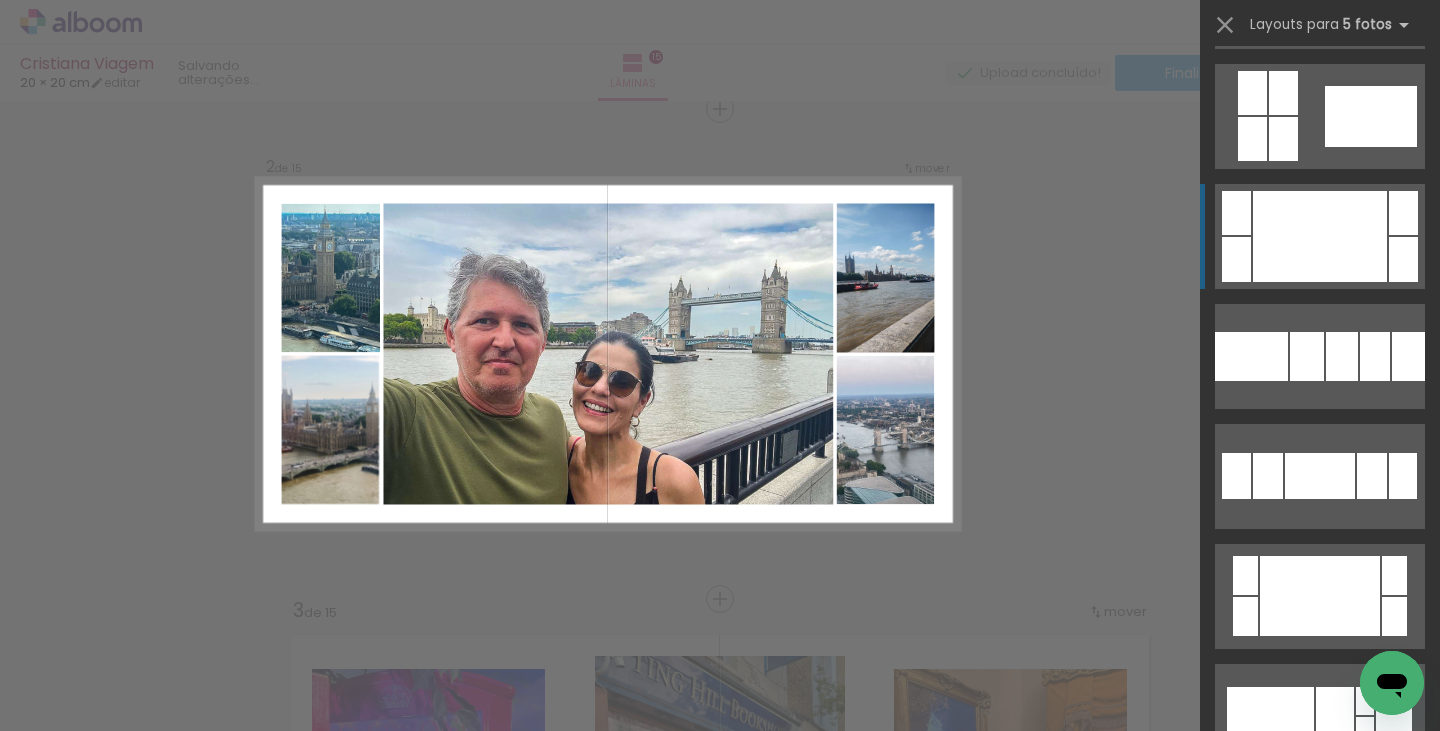 click at bounding box center (1320, 236) 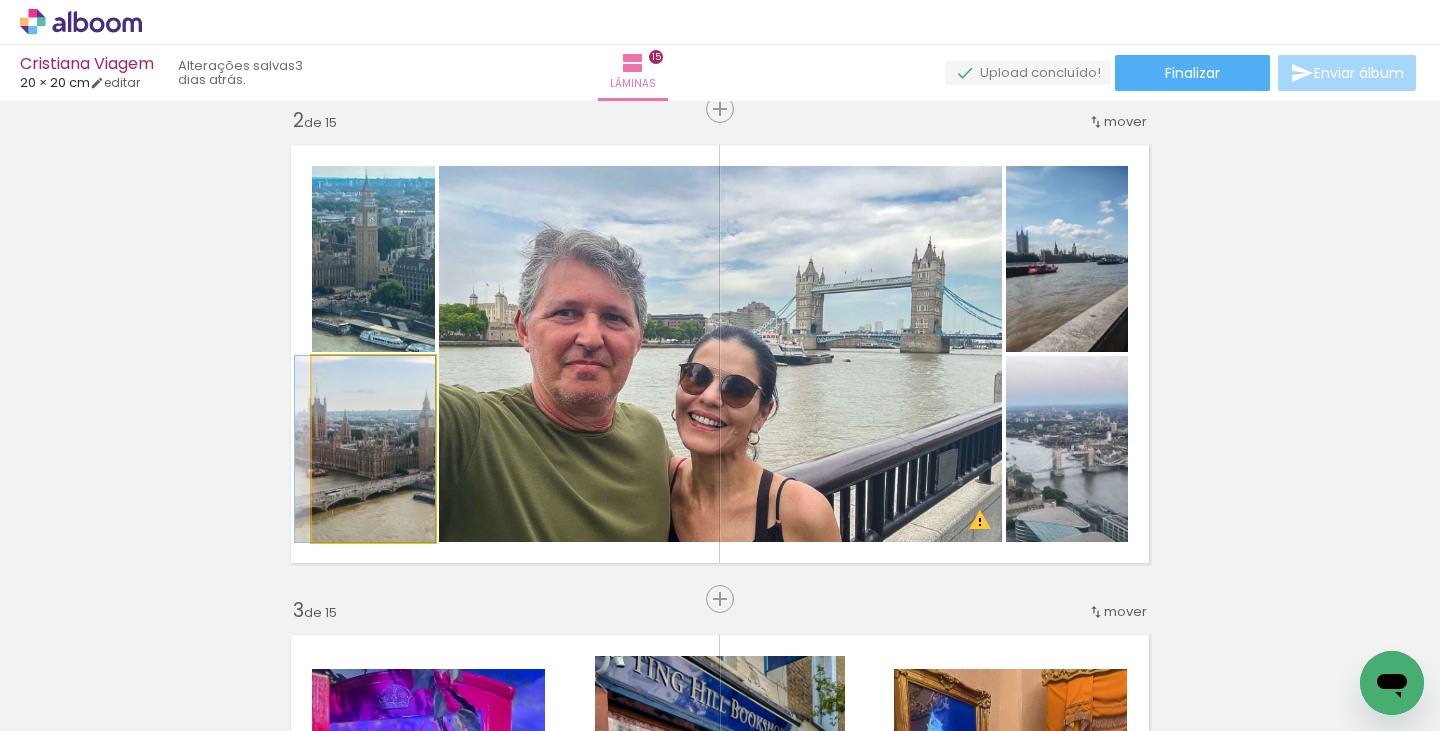 drag, startPoint x: 396, startPoint y: 461, endPoint x: 379, endPoint y: 452, distance: 19.235384 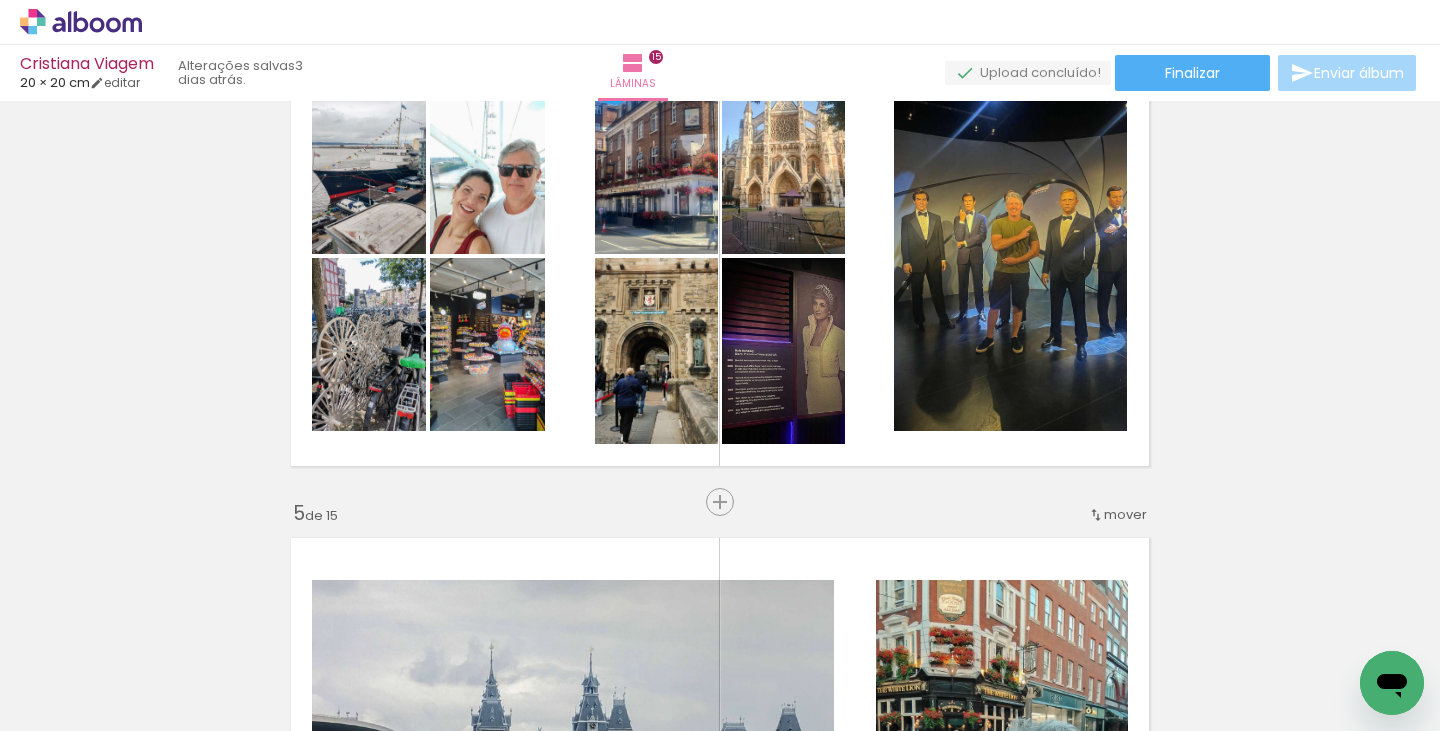 scroll, scrollTop: 1619, scrollLeft: 0, axis: vertical 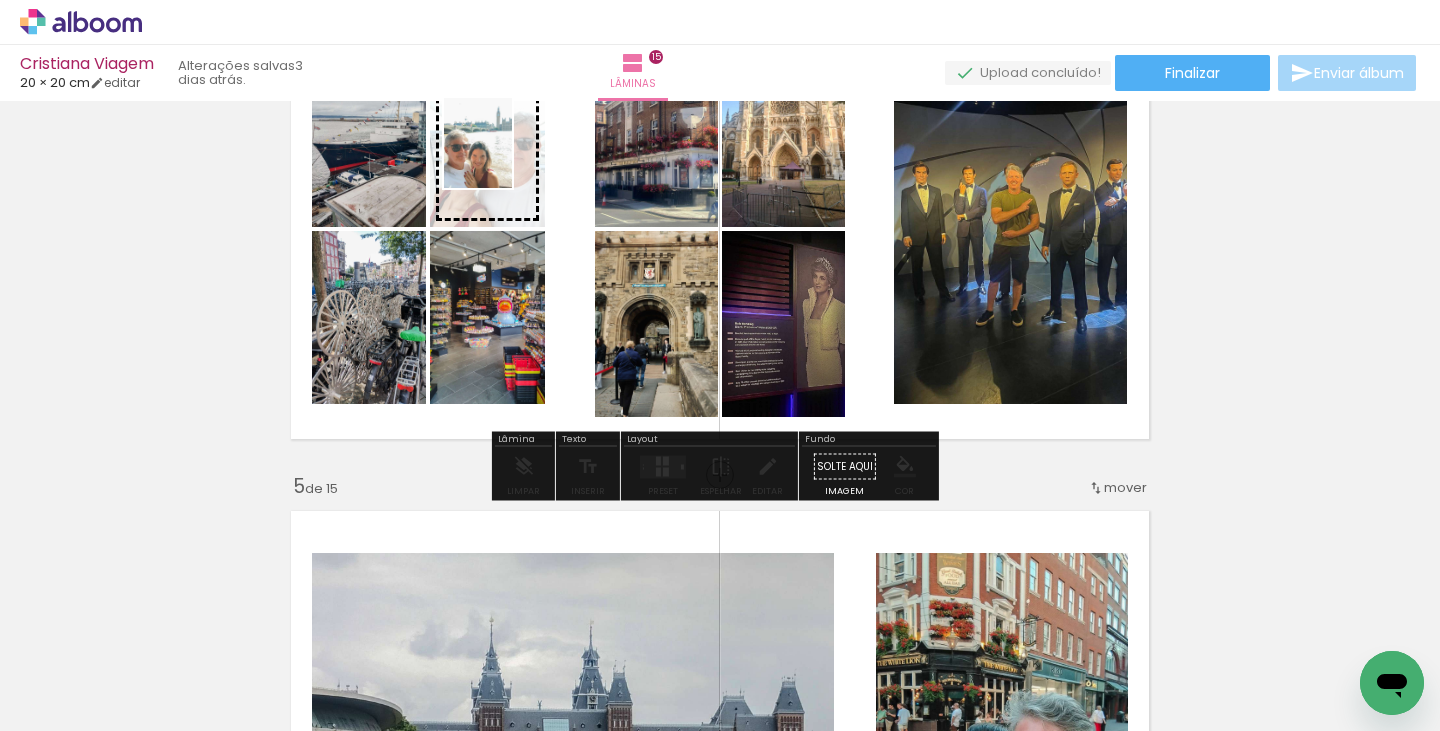 drag, startPoint x: 1048, startPoint y: 659, endPoint x: 504, endPoint y: 158, distance: 739.5519 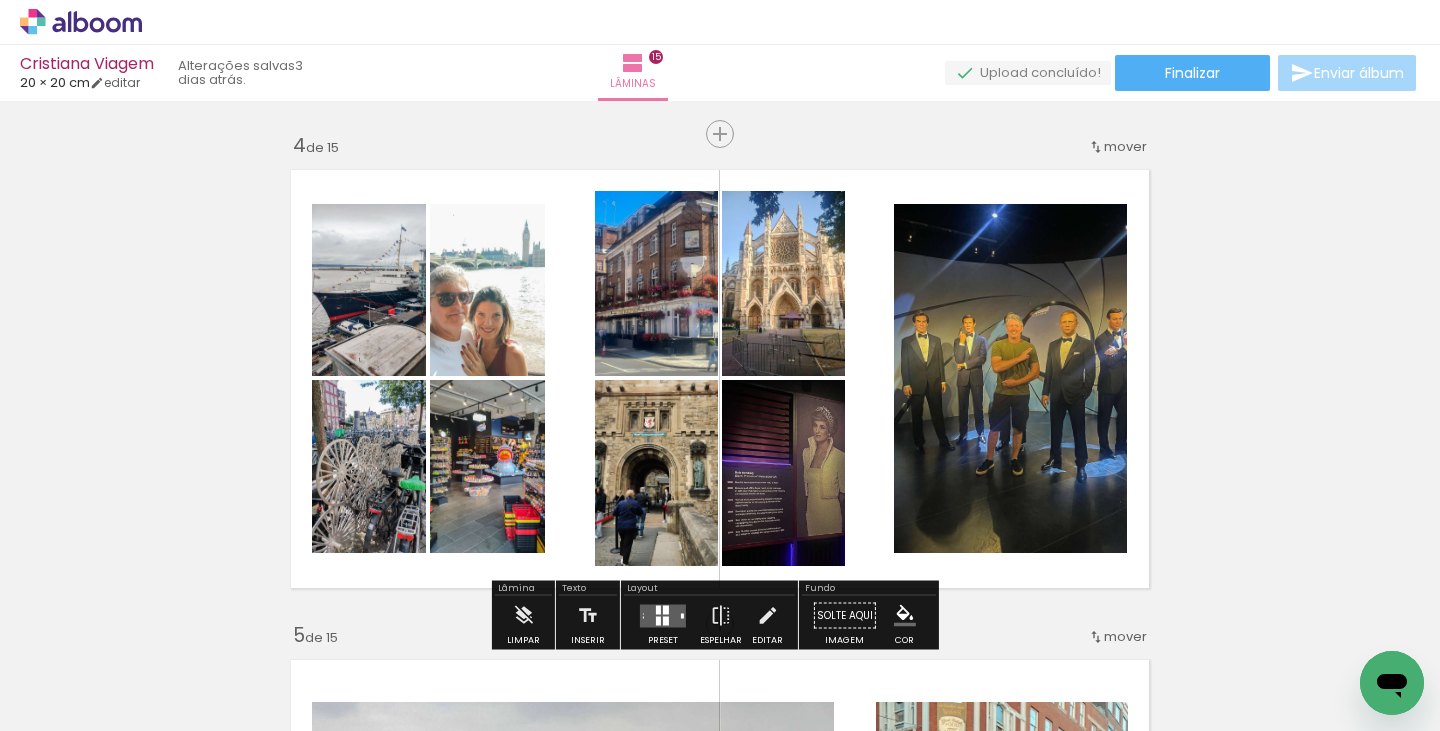scroll, scrollTop: 1463, scrollLeft: 0, axis: vertical 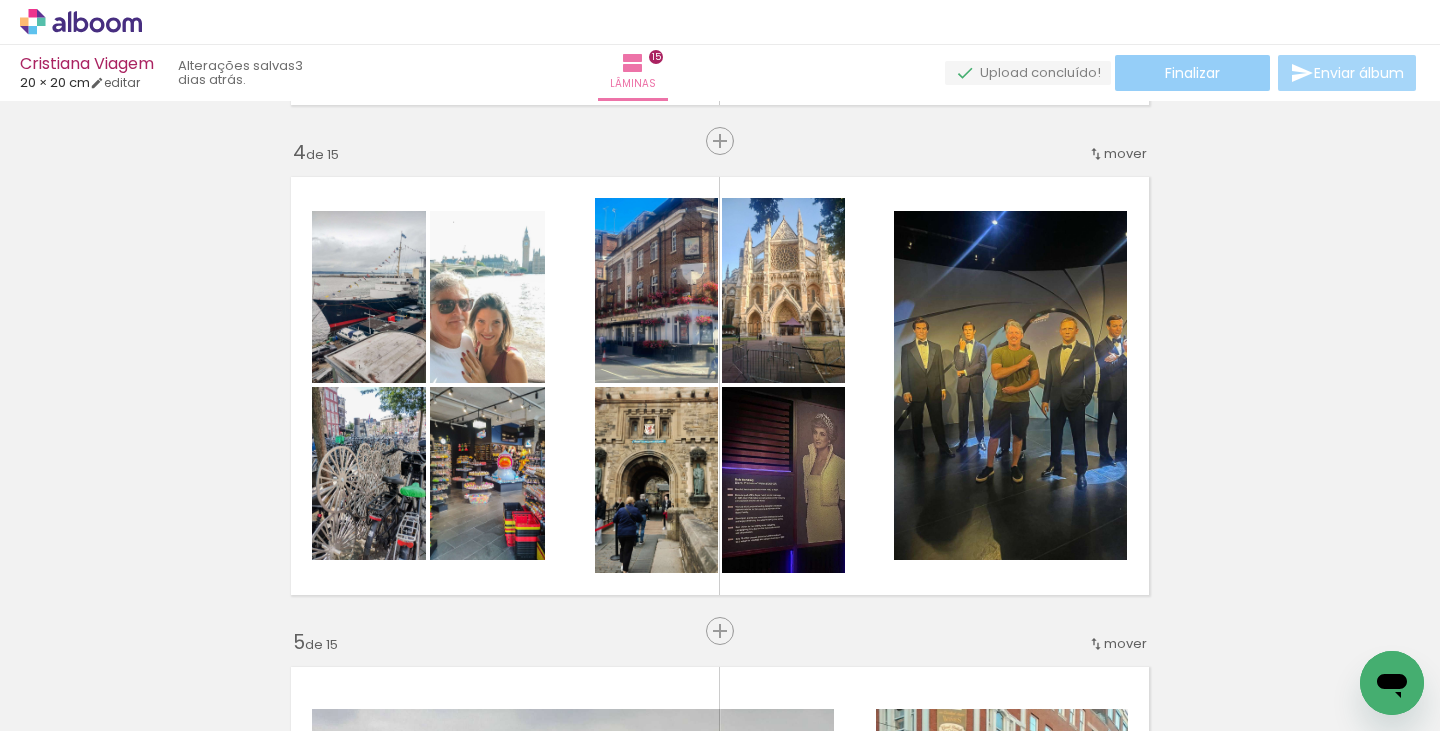 click on "Finalizar" 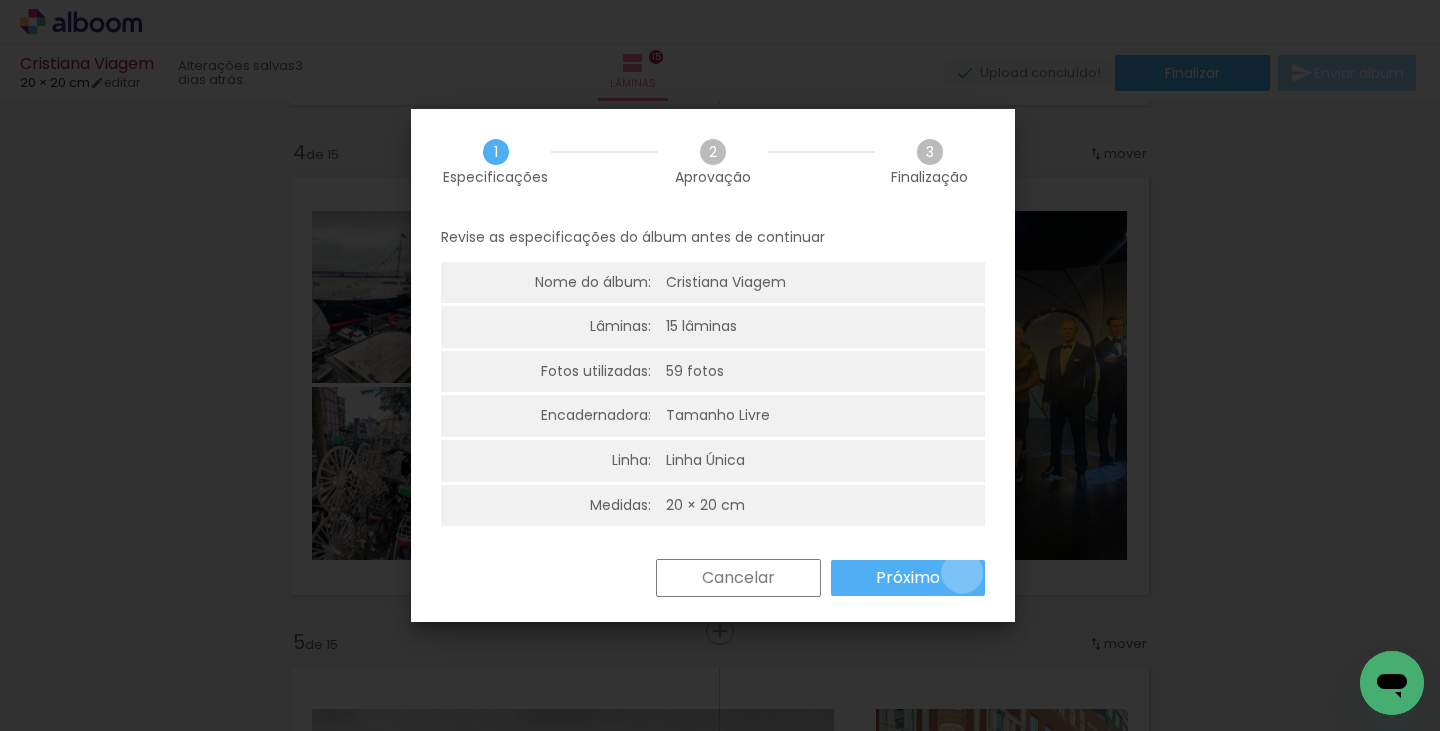 click on "Próximo" at bounding box center (908, 578) 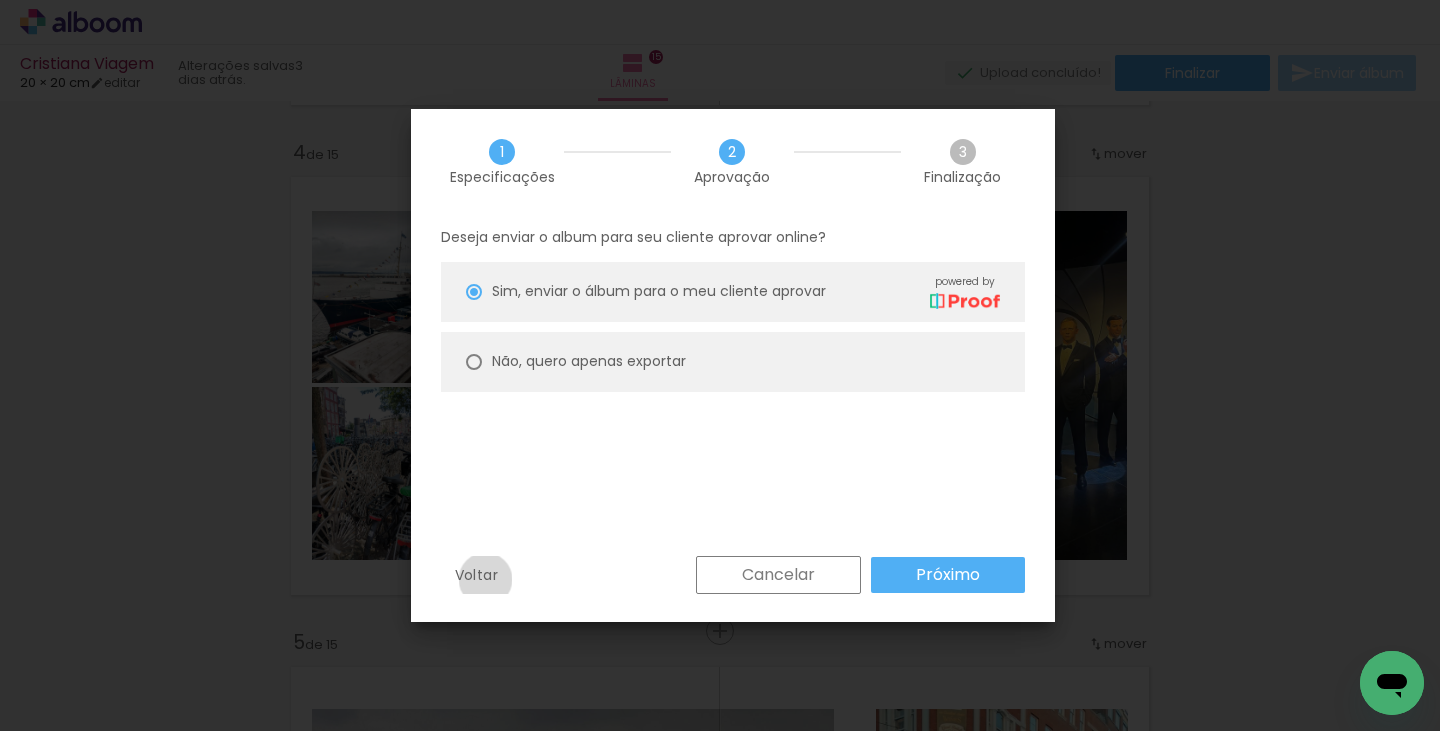 click on "Voltar" at bounding box center (0, 0) 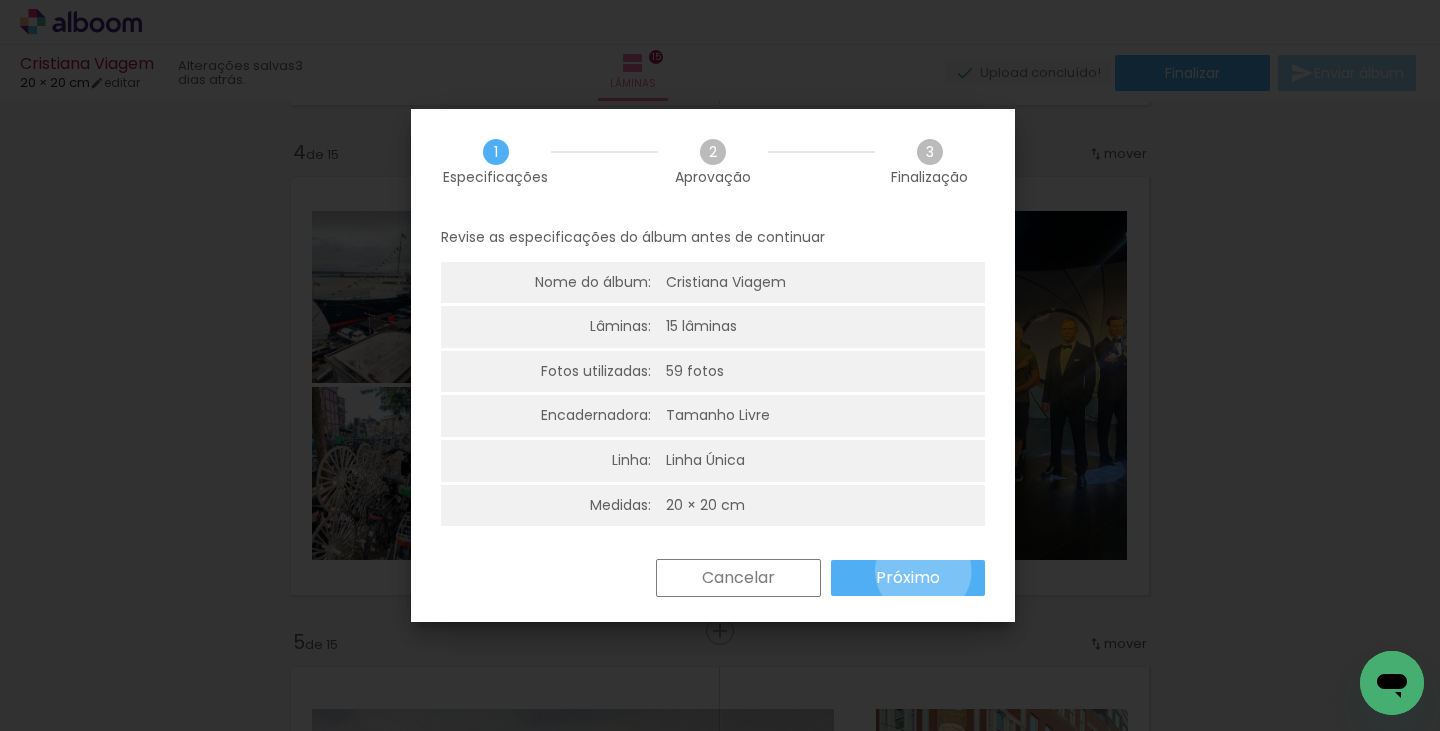 click on "Próximo" at bounding box center [0, 0] 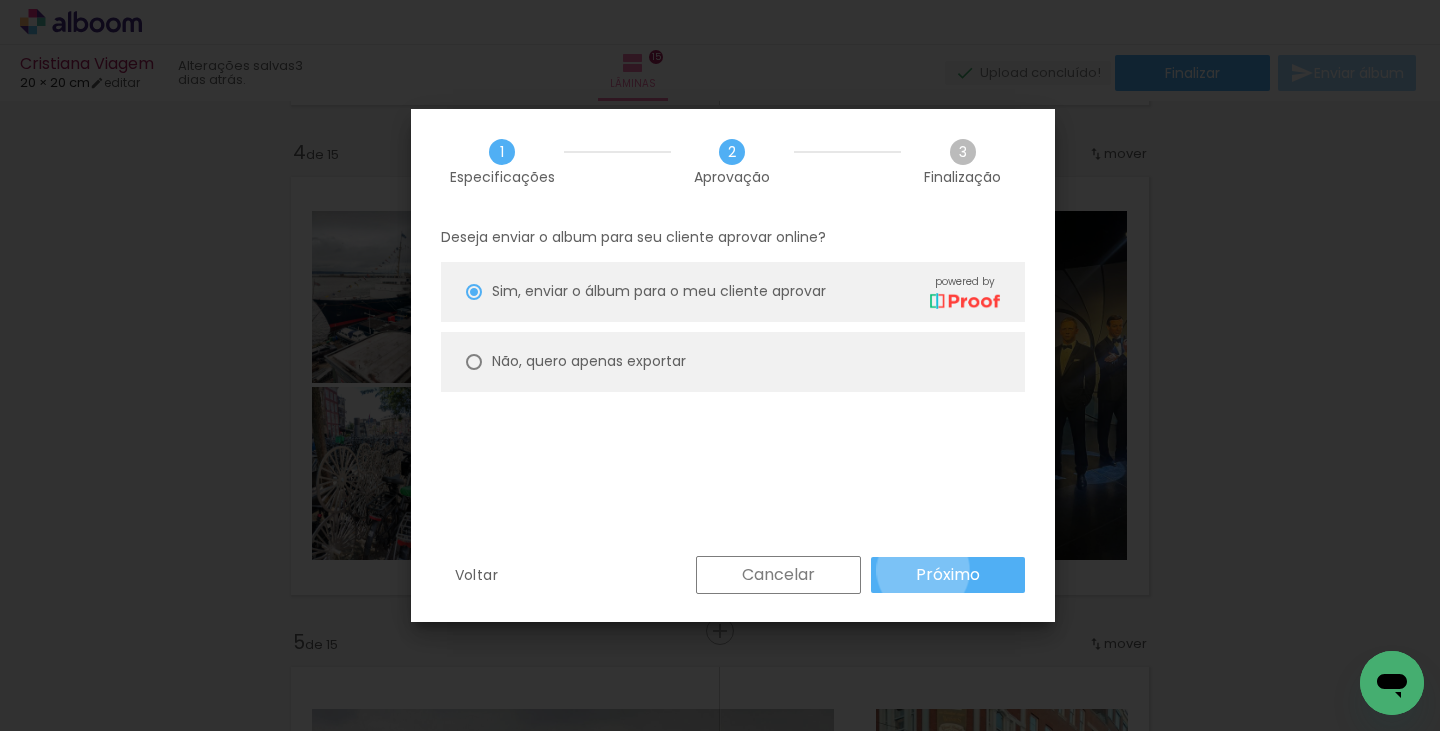 click on "Próximo" at bounding box center [0, 0] 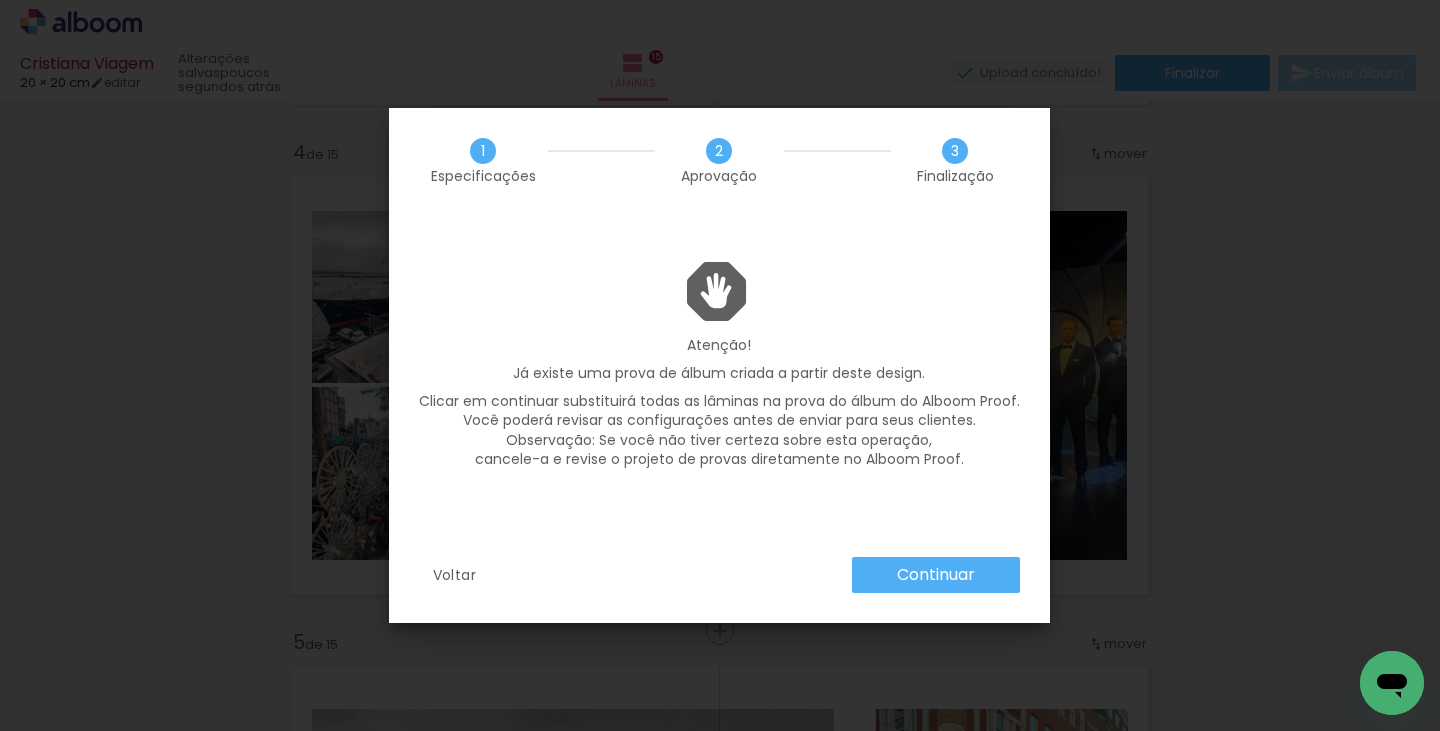 click on "Continuar" at bounding box center [0, 0] 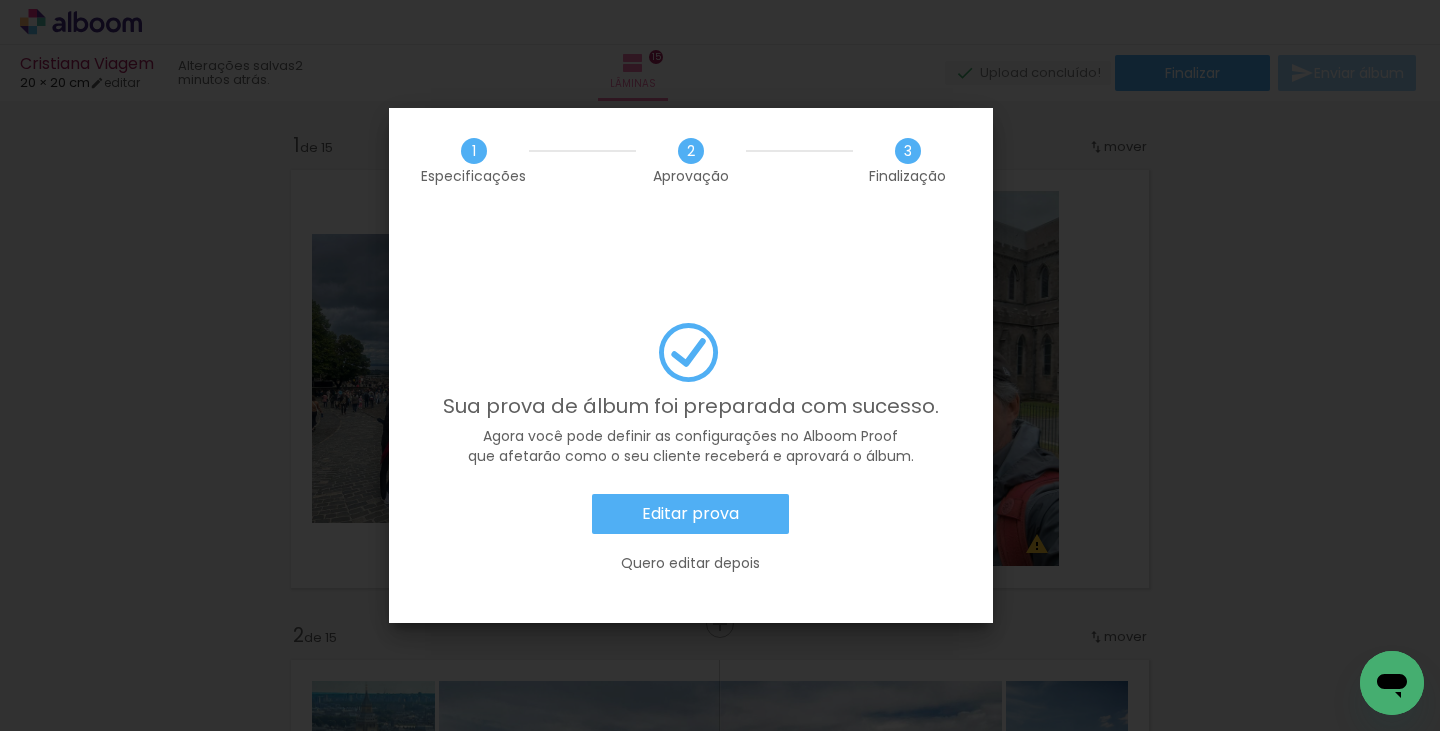 scroll, scrollTop: 0, scrollLeft: 0, axis: both 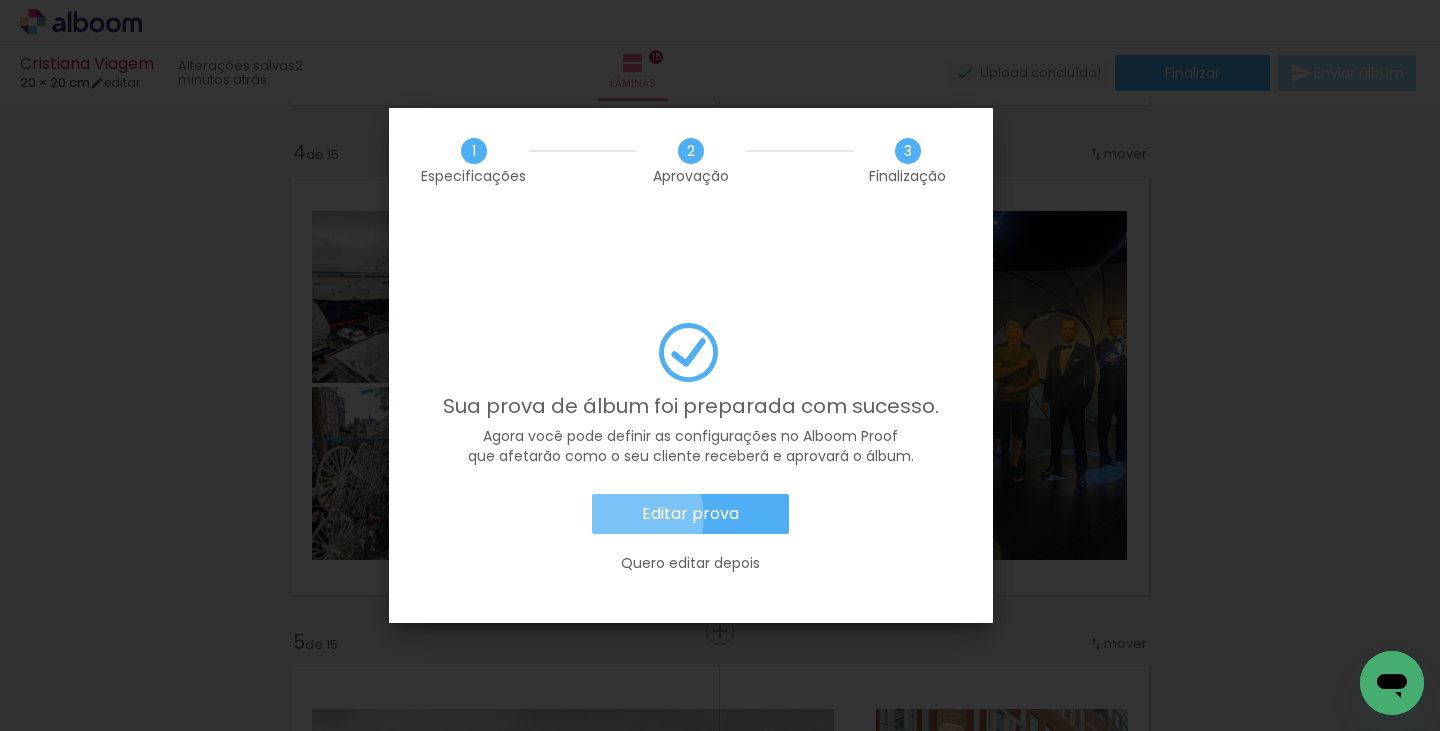 click on "Editar prova" at bounding box center [690, 514] 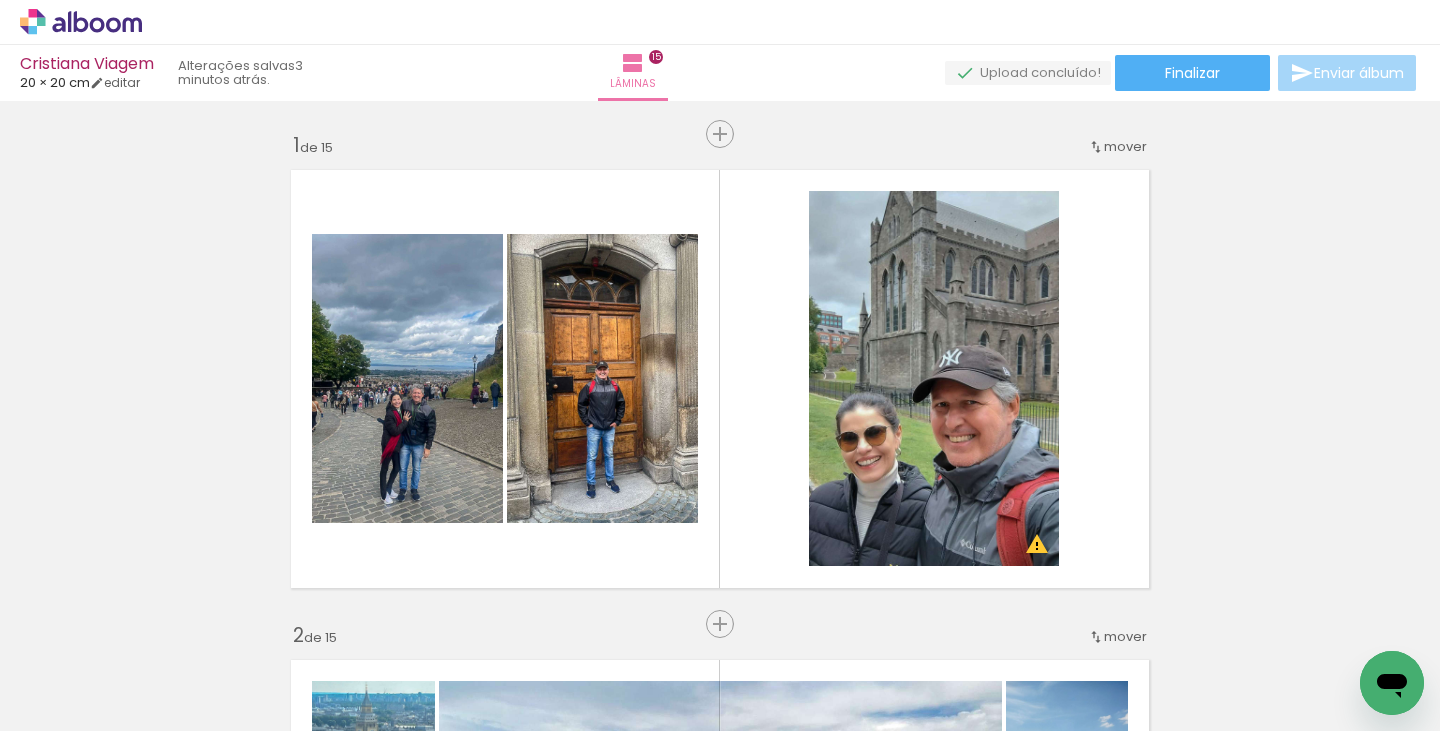 scroll, scrollTop: 0, scrollLeft: 0, axis: both 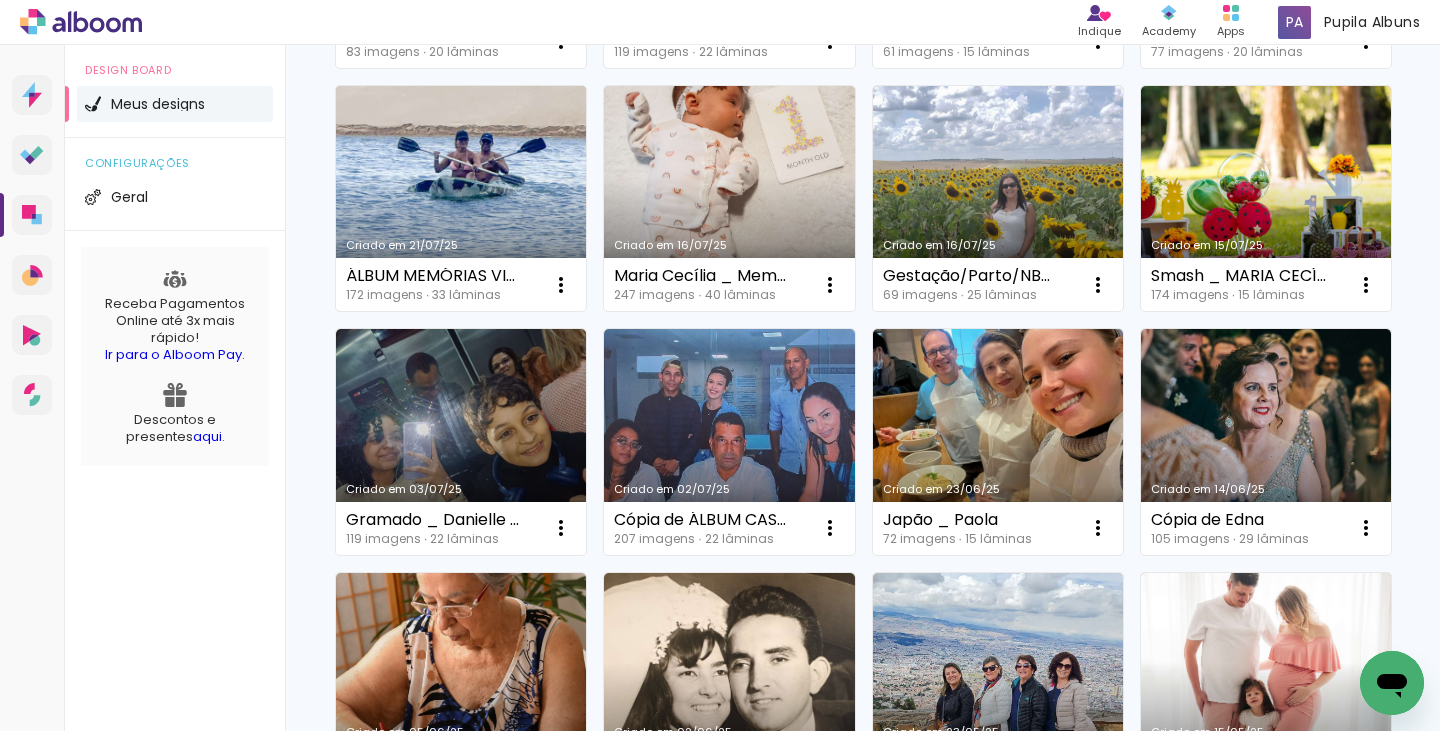 click on "Criado em 21/07/25" at bounding box center (461, 199) 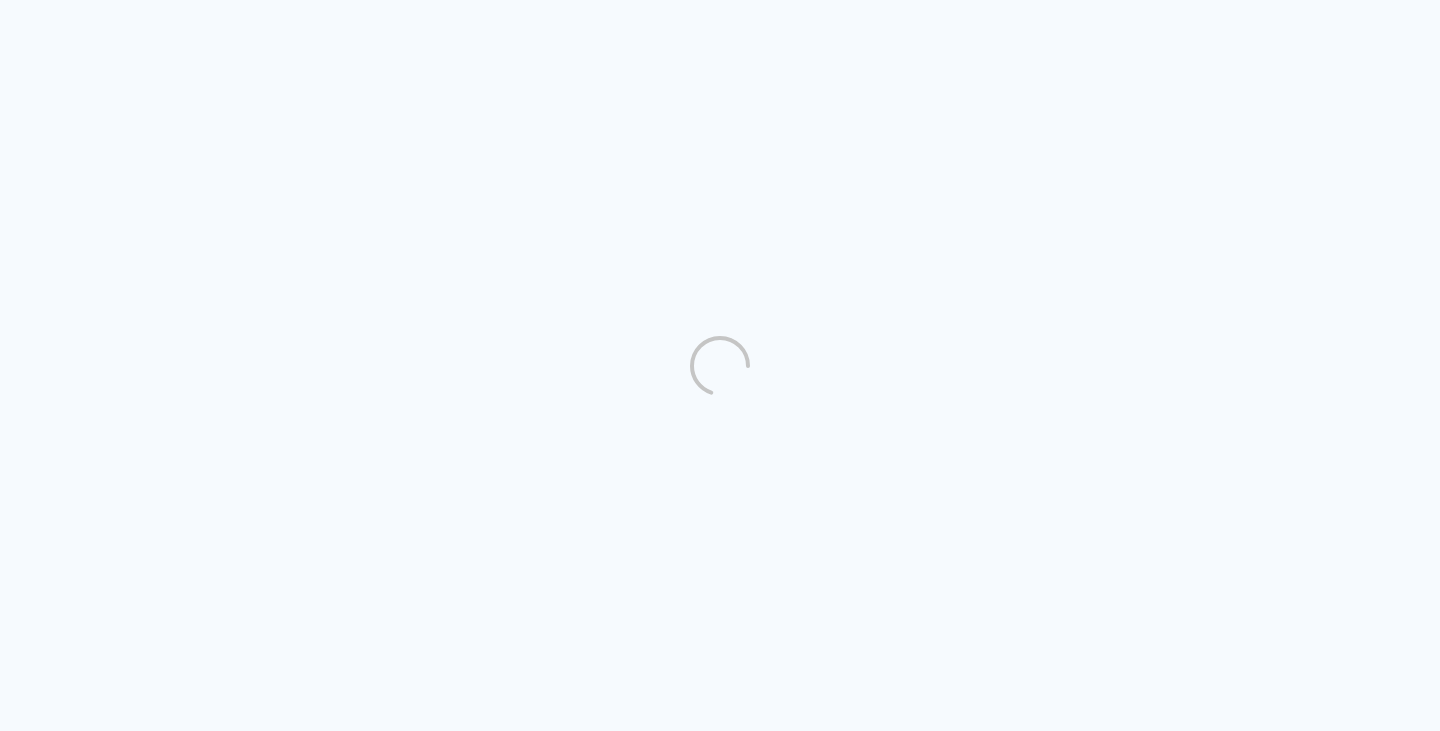 scroll, scrollTop: 0, scrollLeft: 0, axis: both 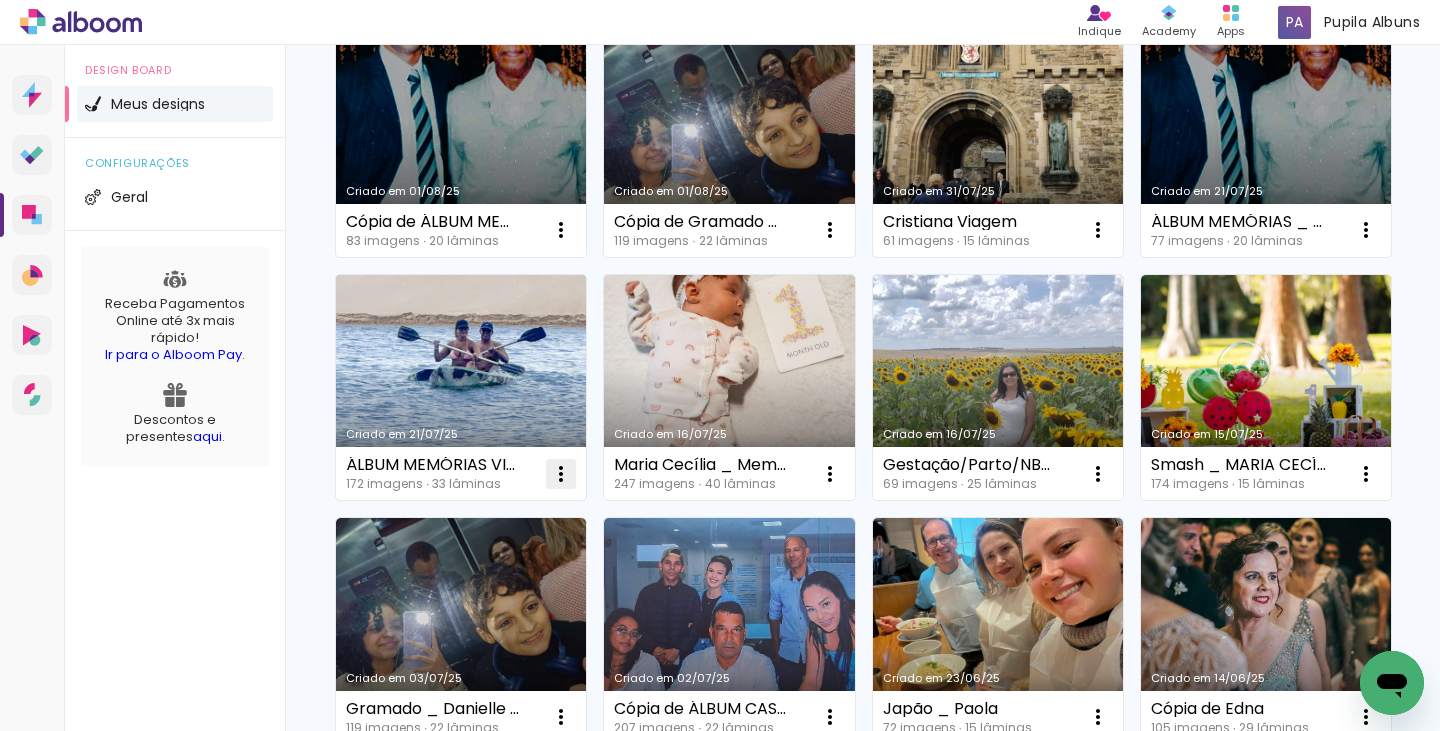 click at bounding box center (561, 230) 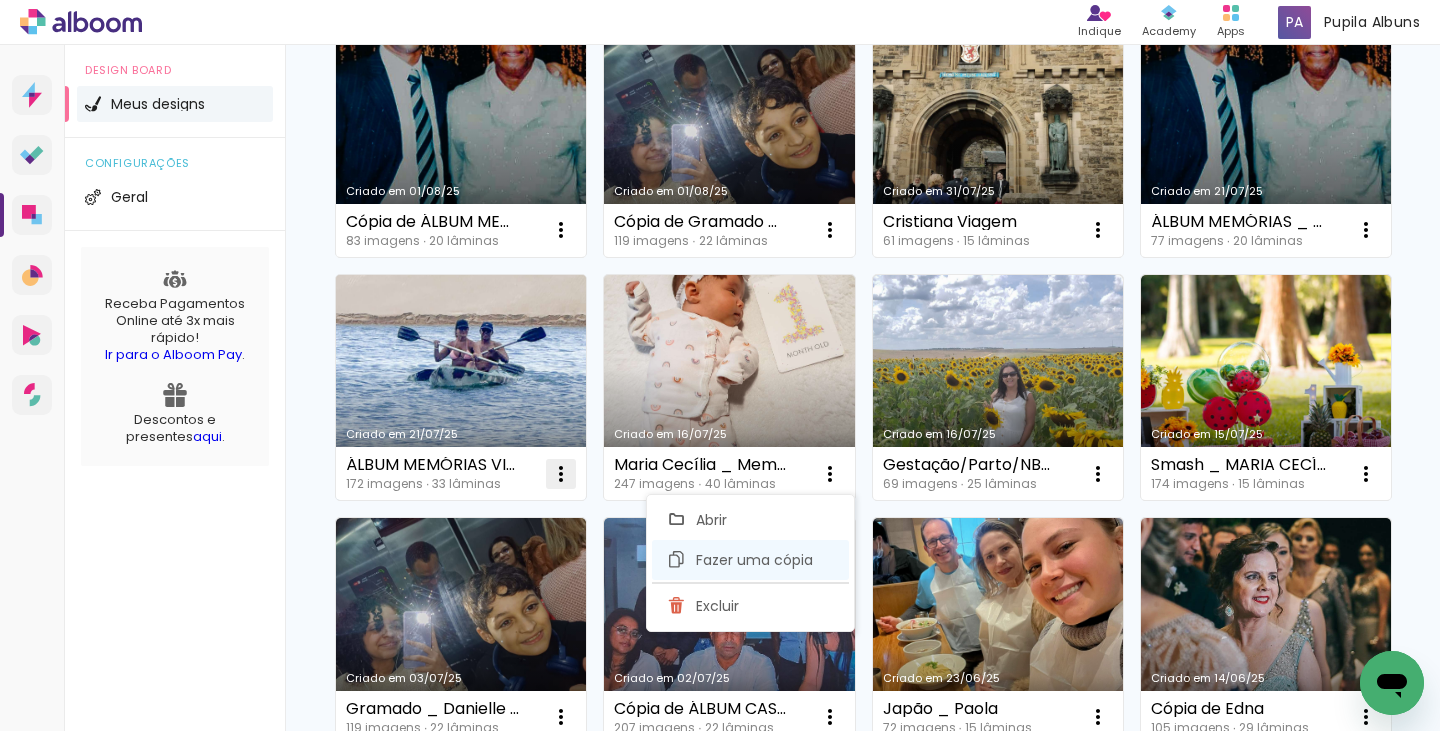 click on "Fazer uma cópia" 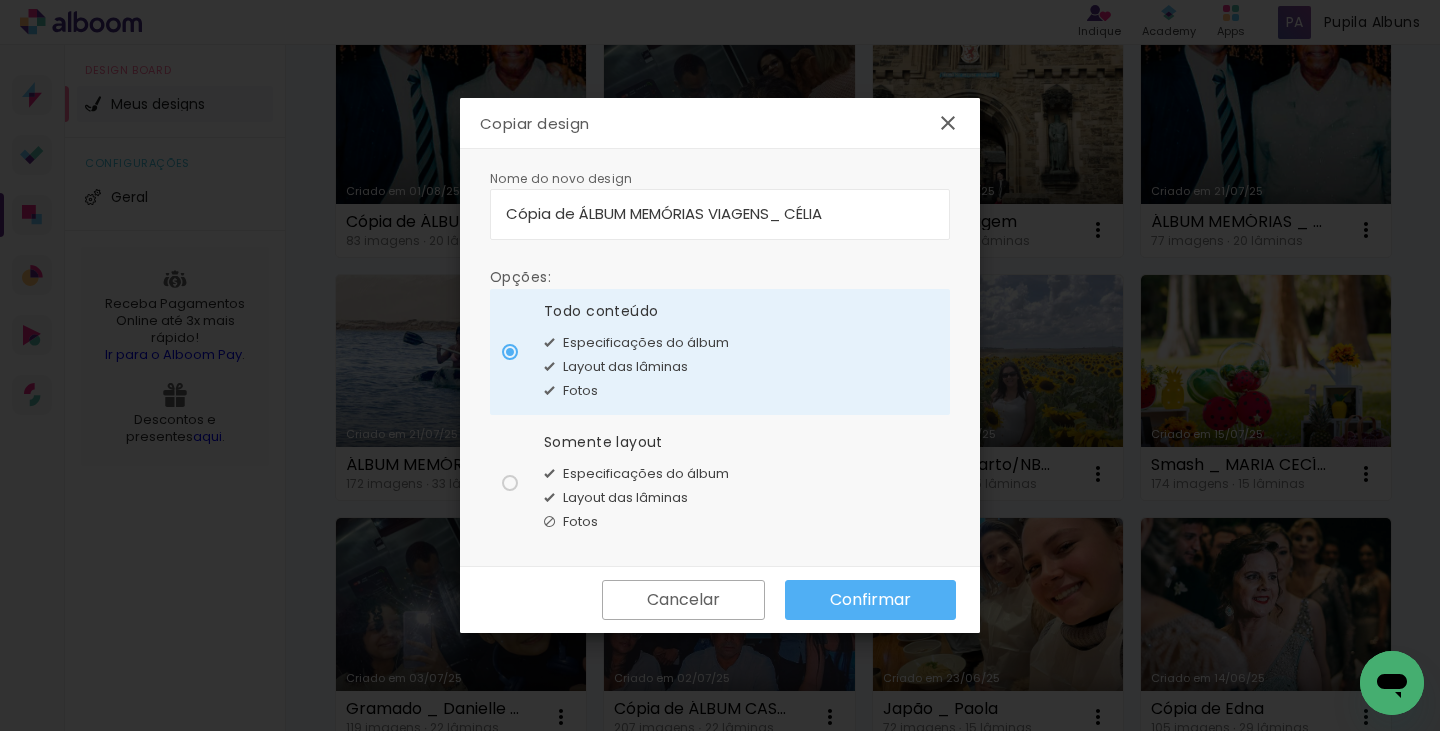 click on "Confirmar" at bounding box center (0, 0) 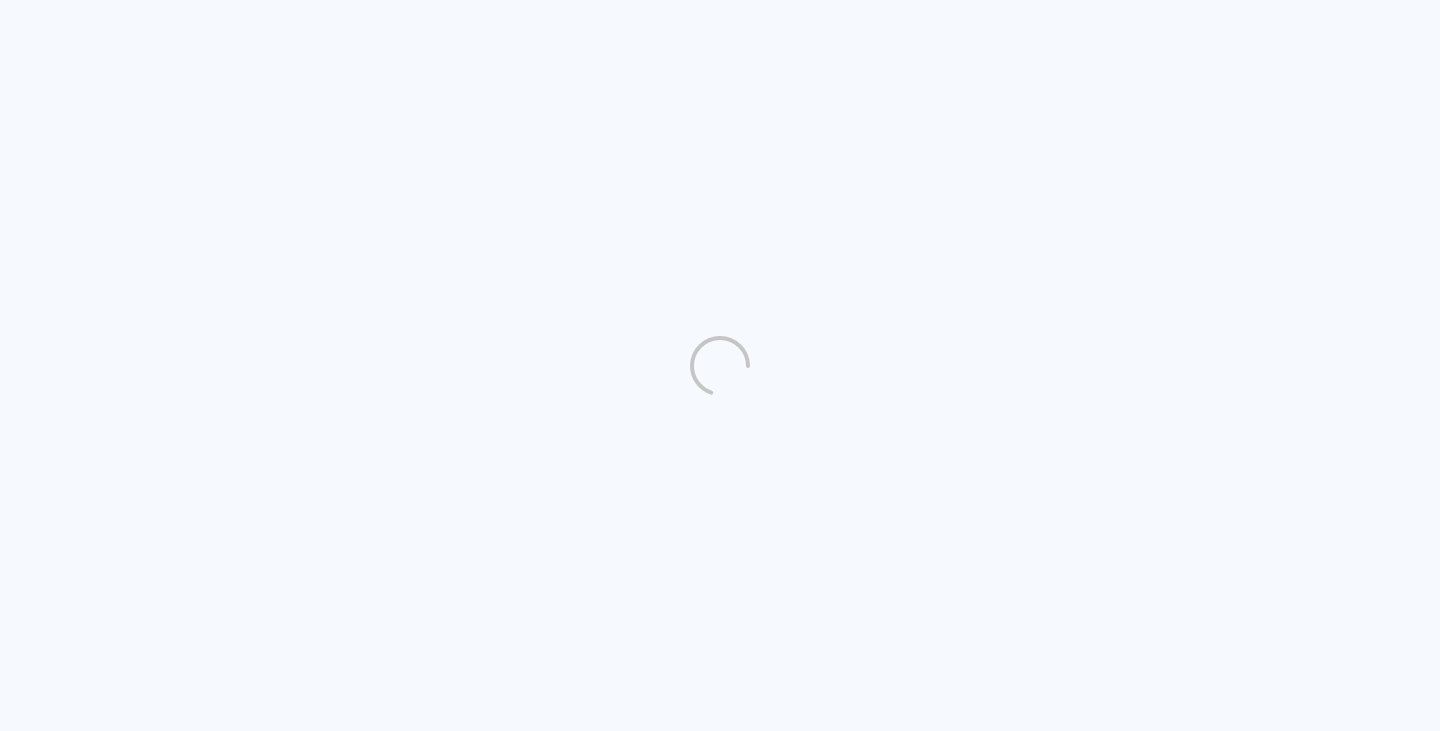 scroll, scrollTop: 0, scrollLeft: 0, axis: both 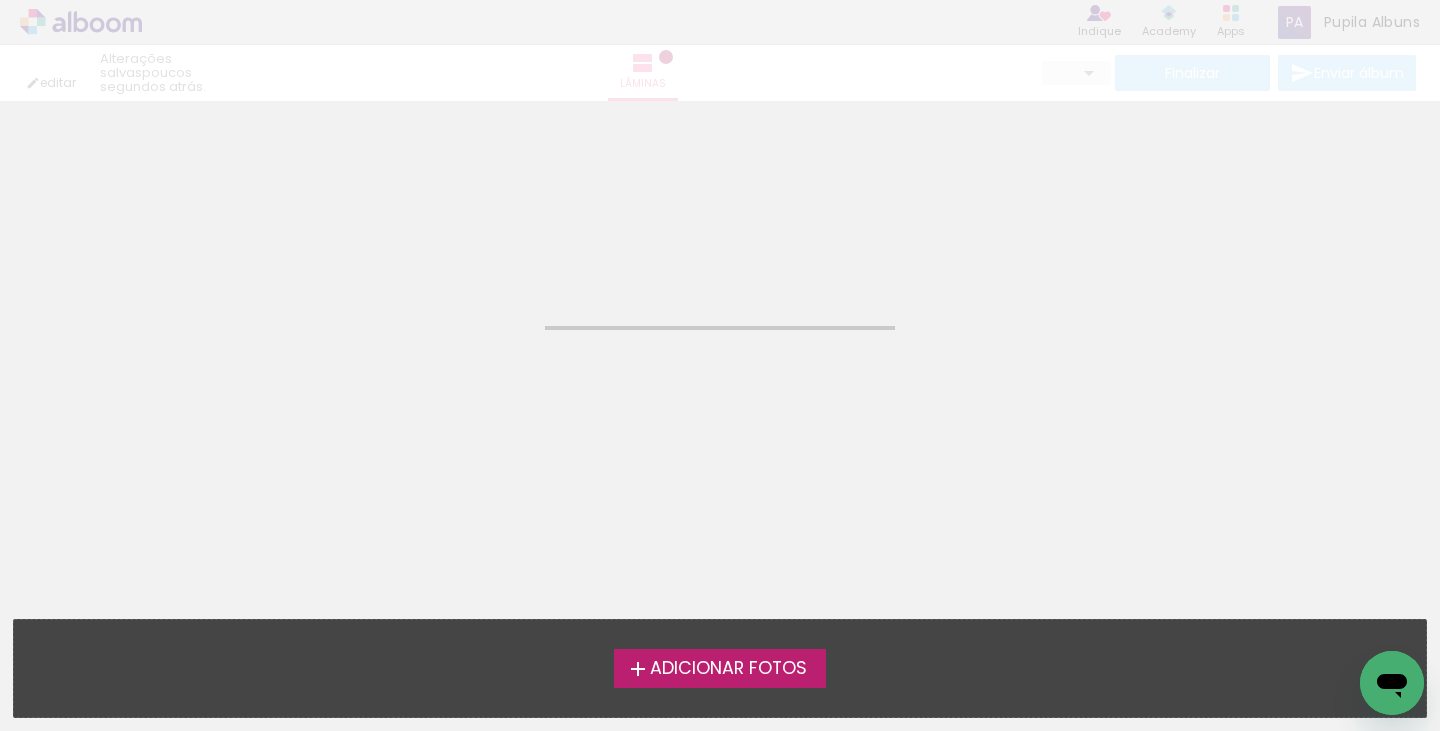 click on "Adicionar Fotos" at bounding box center [728, 669] 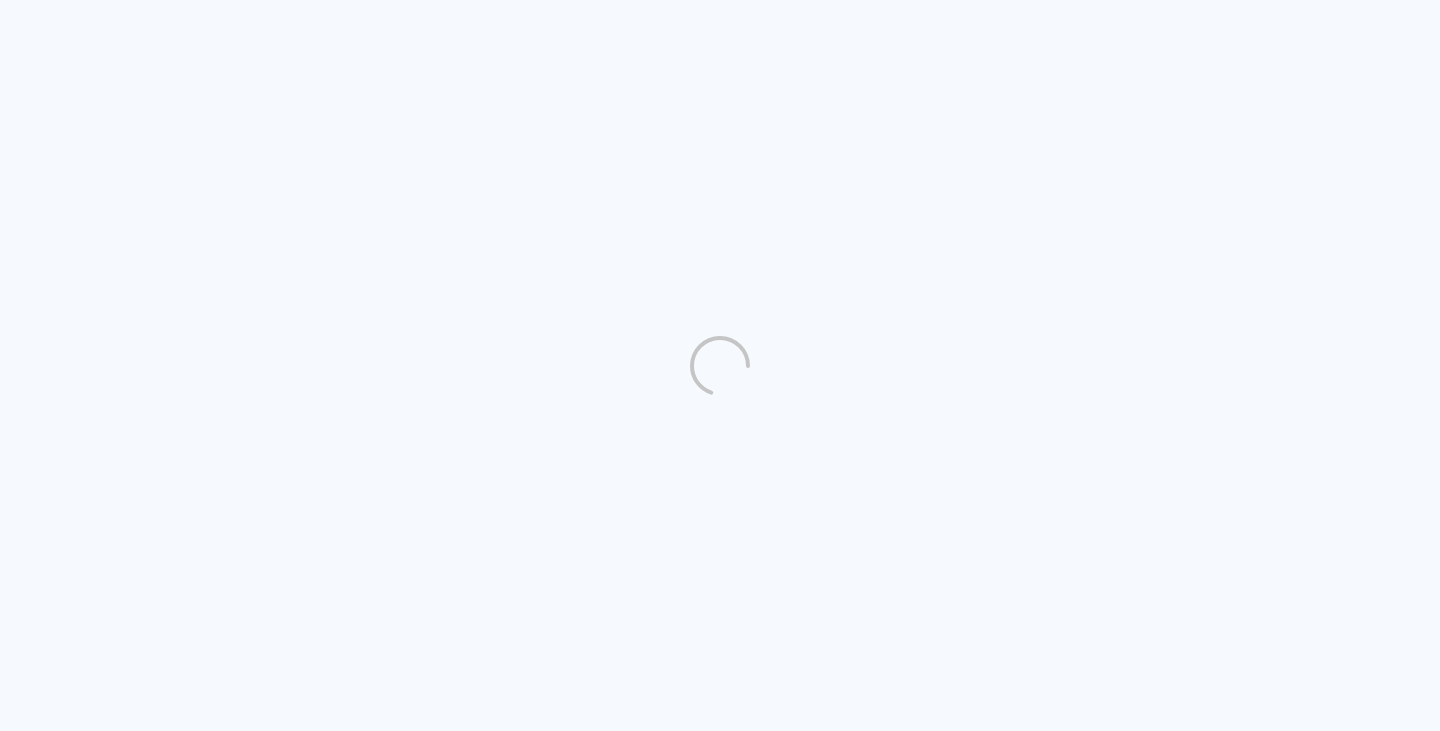 scroll, scrollTop: 0, scrollLeft: 0, axis: both 